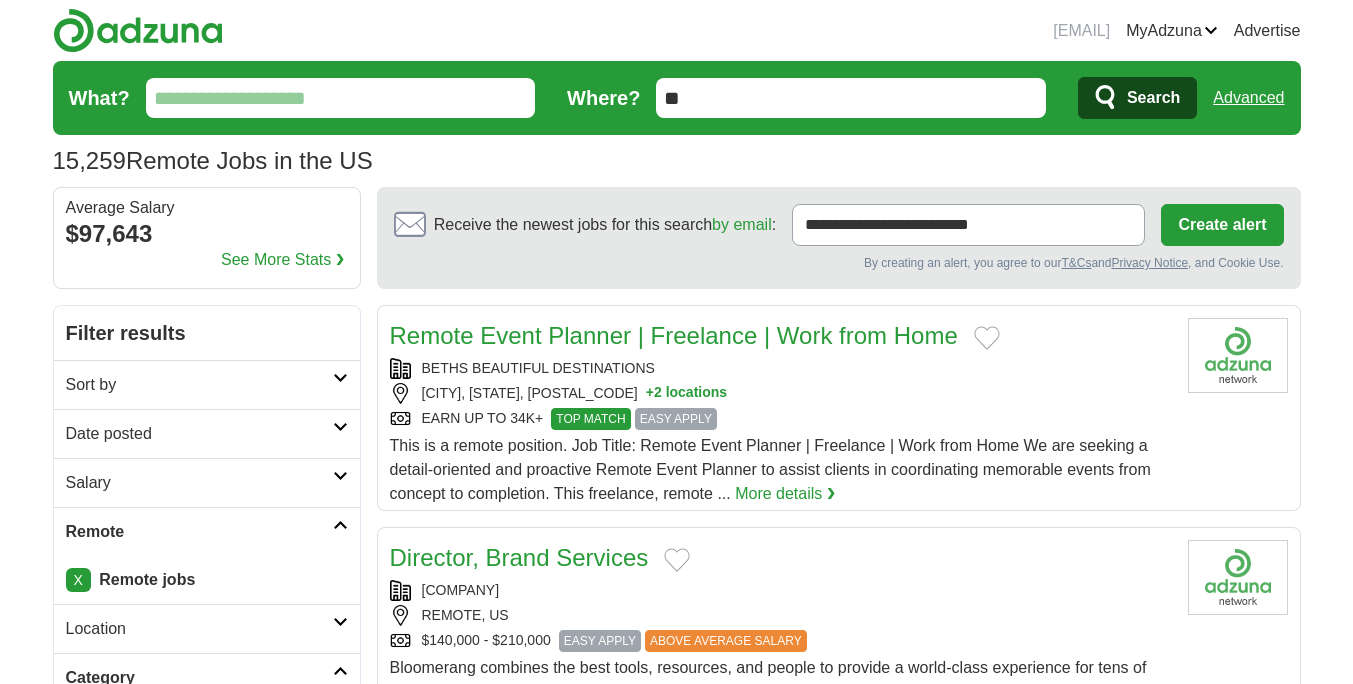 scroll, scrollTop: 0, scrollLeft: 0, axis: both 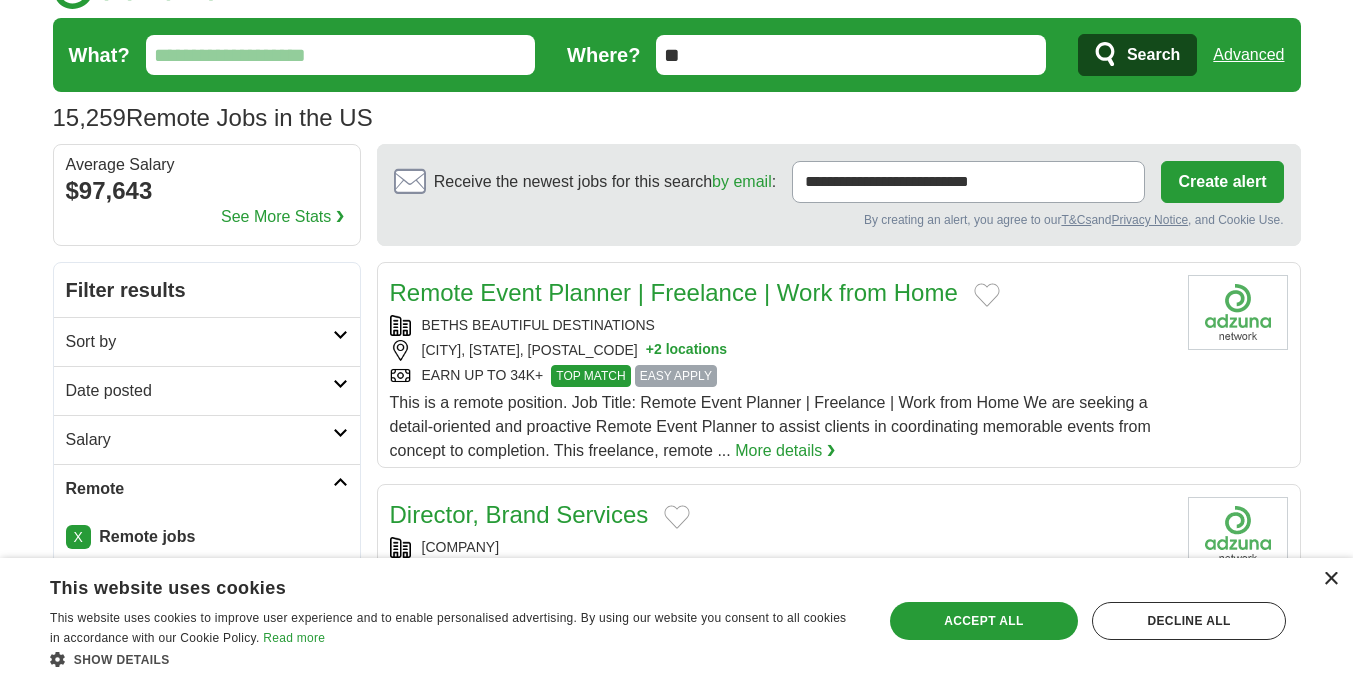 click on "×" at bounding box center [1330, 579] 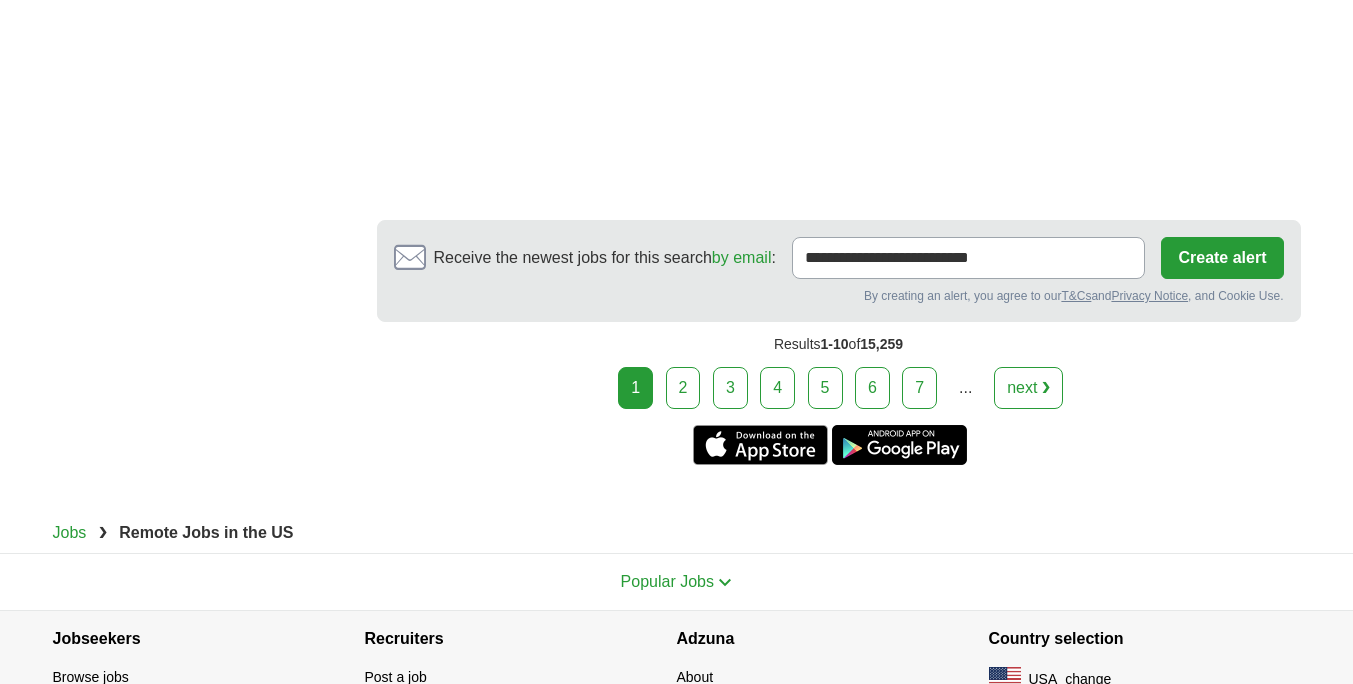 scroll, scrollTop: 3903, scrollLeft: 0, axis: vertical 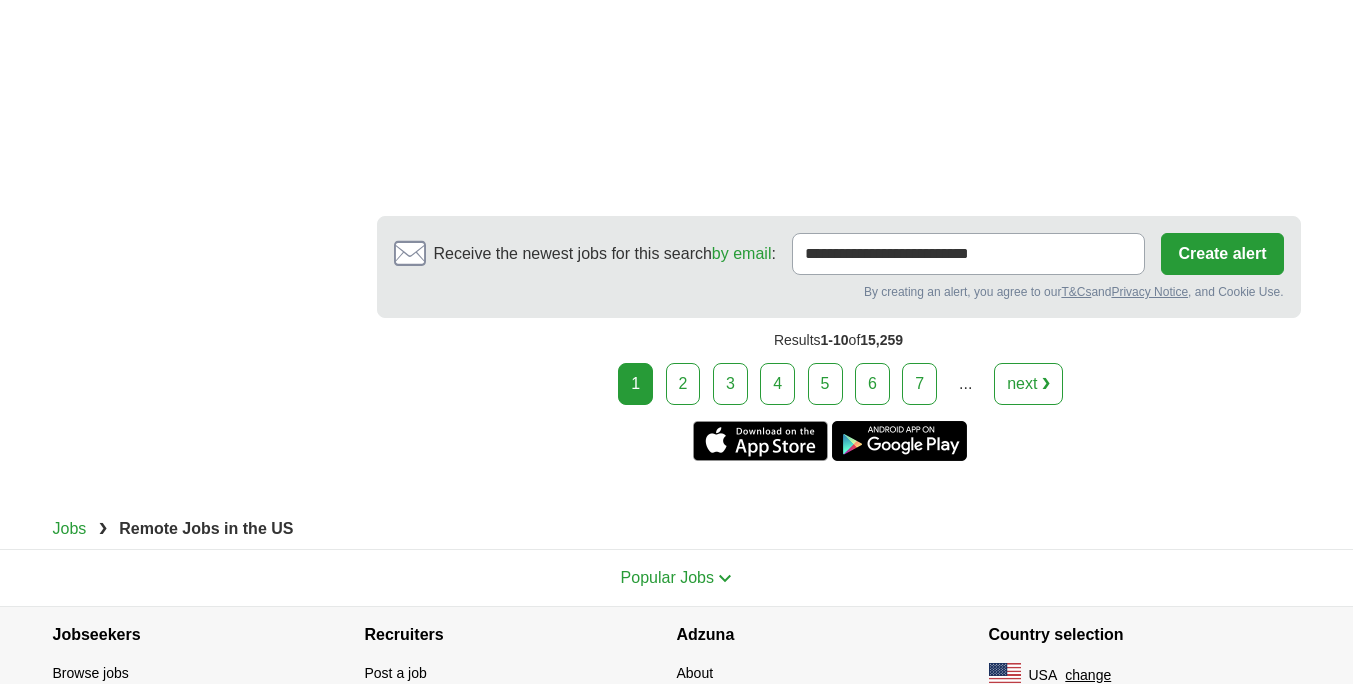 click on "1
2
3
4
5
6
7
...                     next ❯" at bounding box center [839, 384] 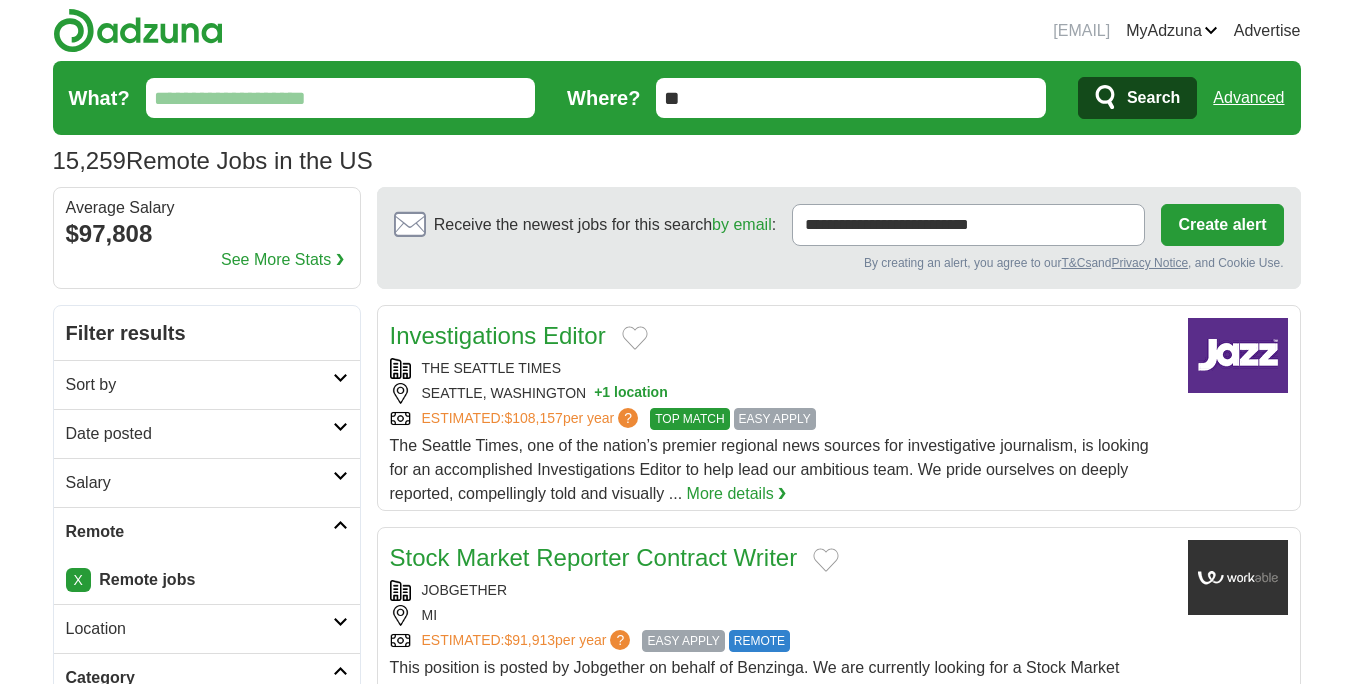 scroll, scrollTop: 0, scrollLeft: 0, axis: both 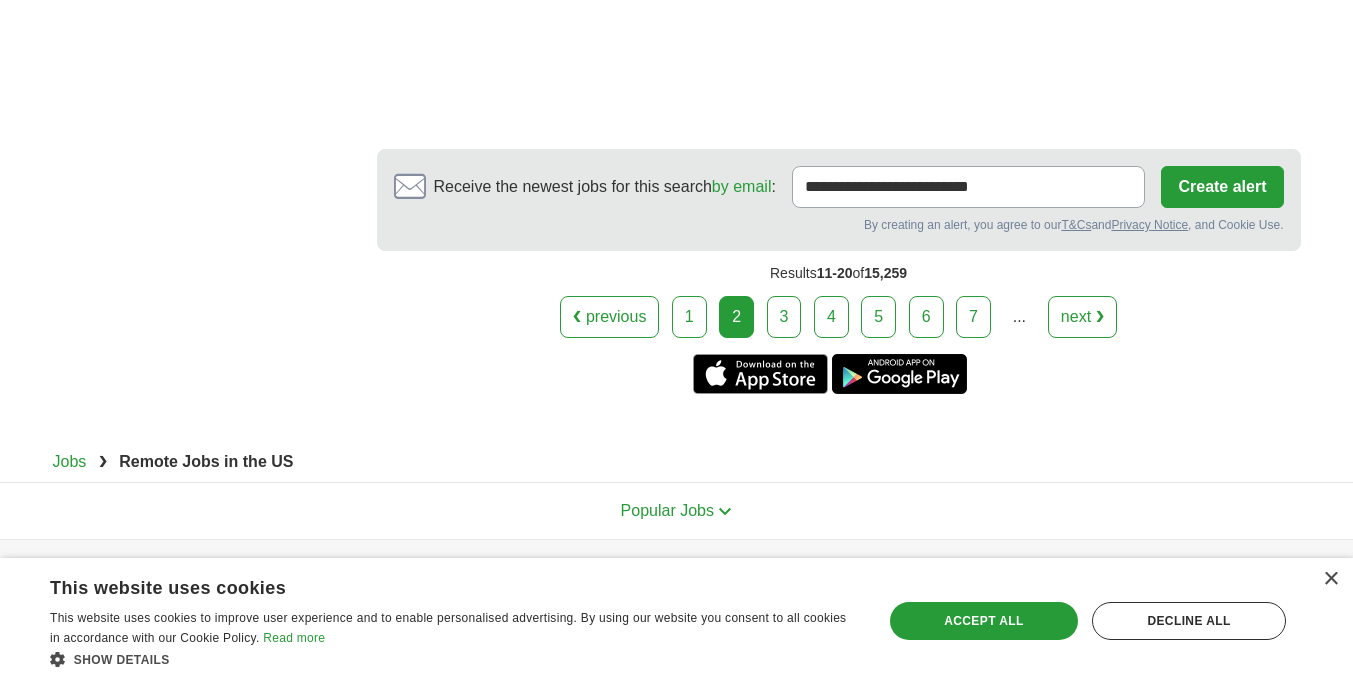 click on "4" at bounding box center [831, 317] 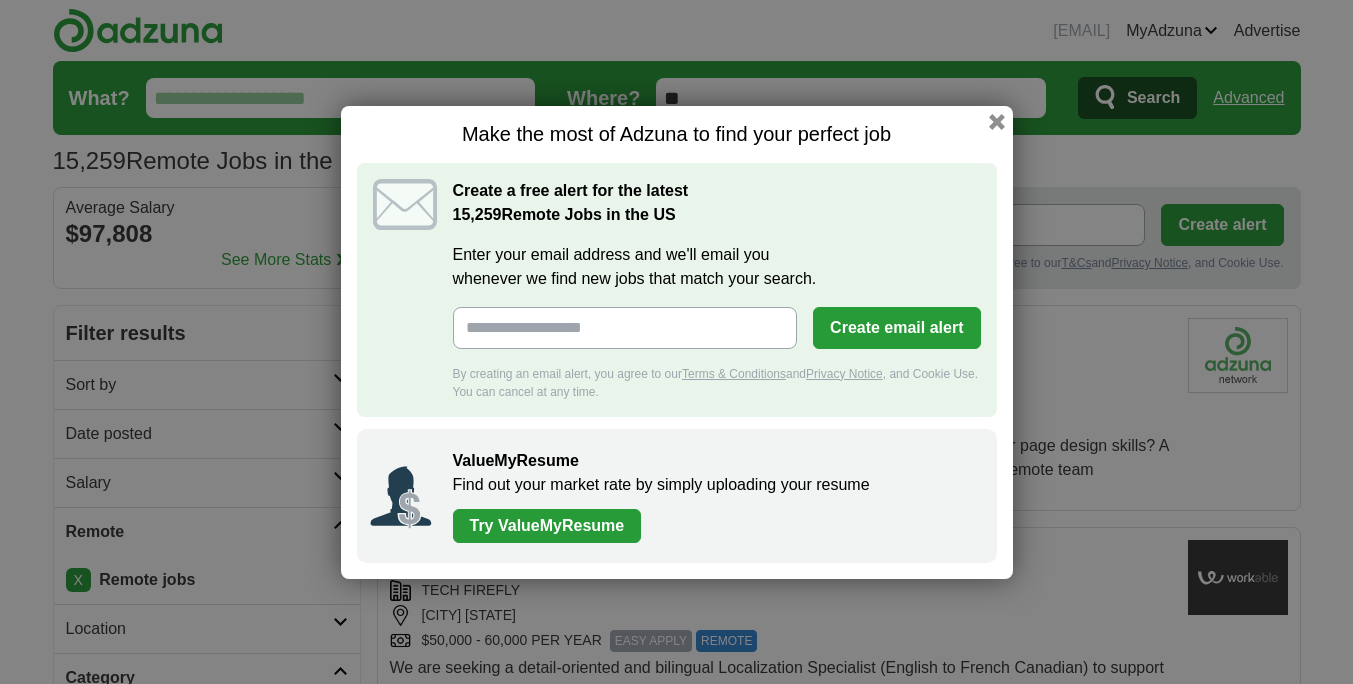 scroll, scrollTop: 0, scrollLeft: 0, axis: both 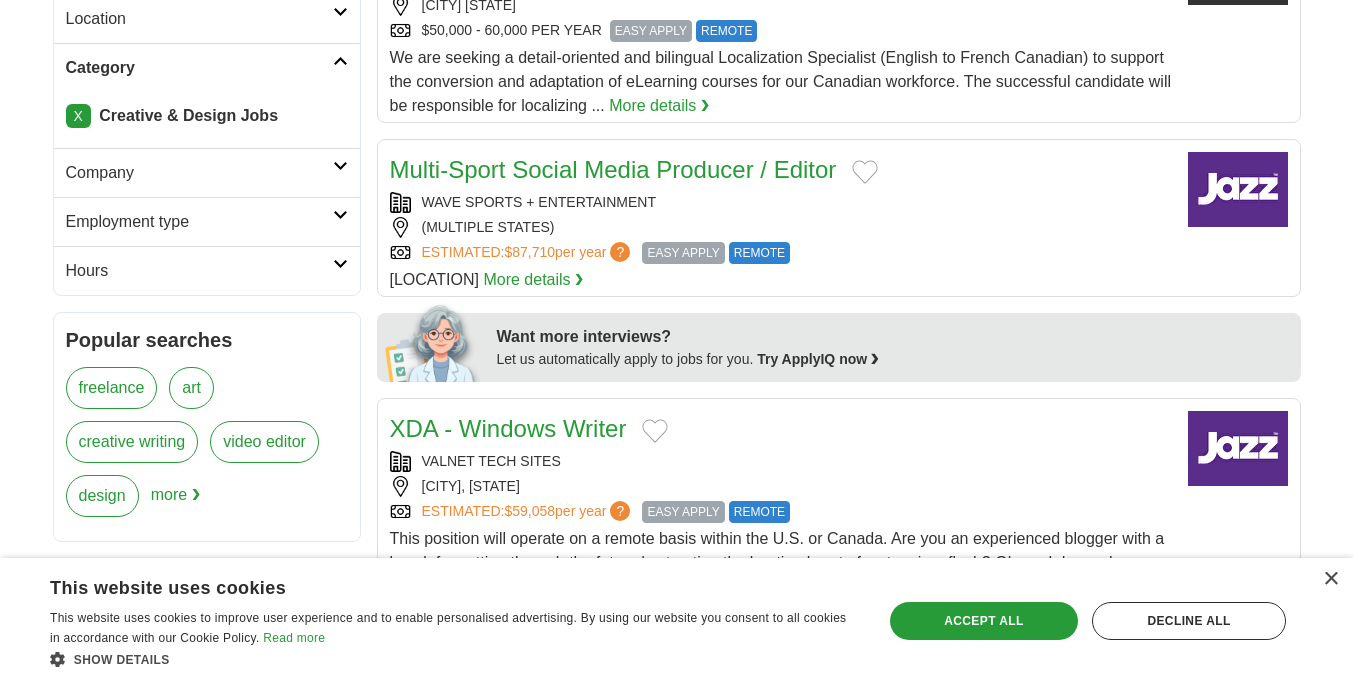 click on "×
This website uses cookies
This website uses cookies to improve user experience and to enable personalised advertising. By using our website you consent to all cookies in accordance with our Cookie Policy.
Read more
Show details
Hide details
Save & Close
Accept all
Decline all
Strictly necessary" at bounding box center (676, 621) 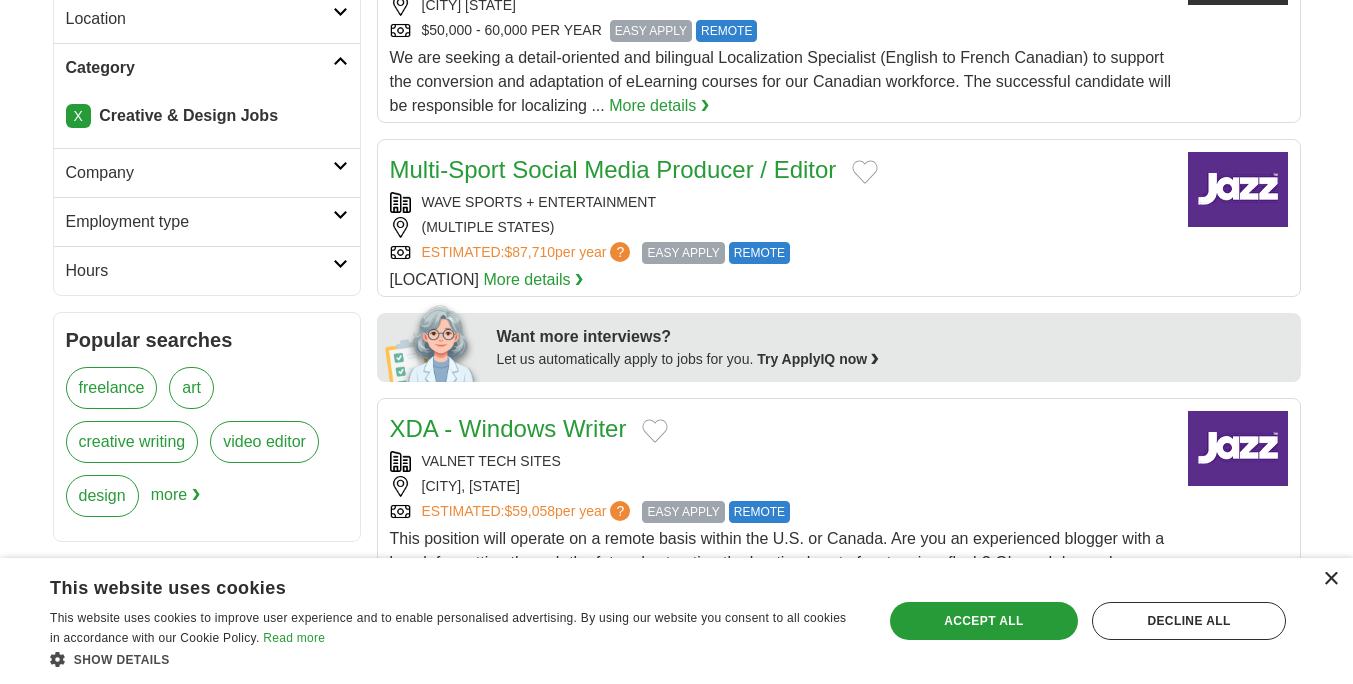 click on "×" at bounding box center [1330, 579] 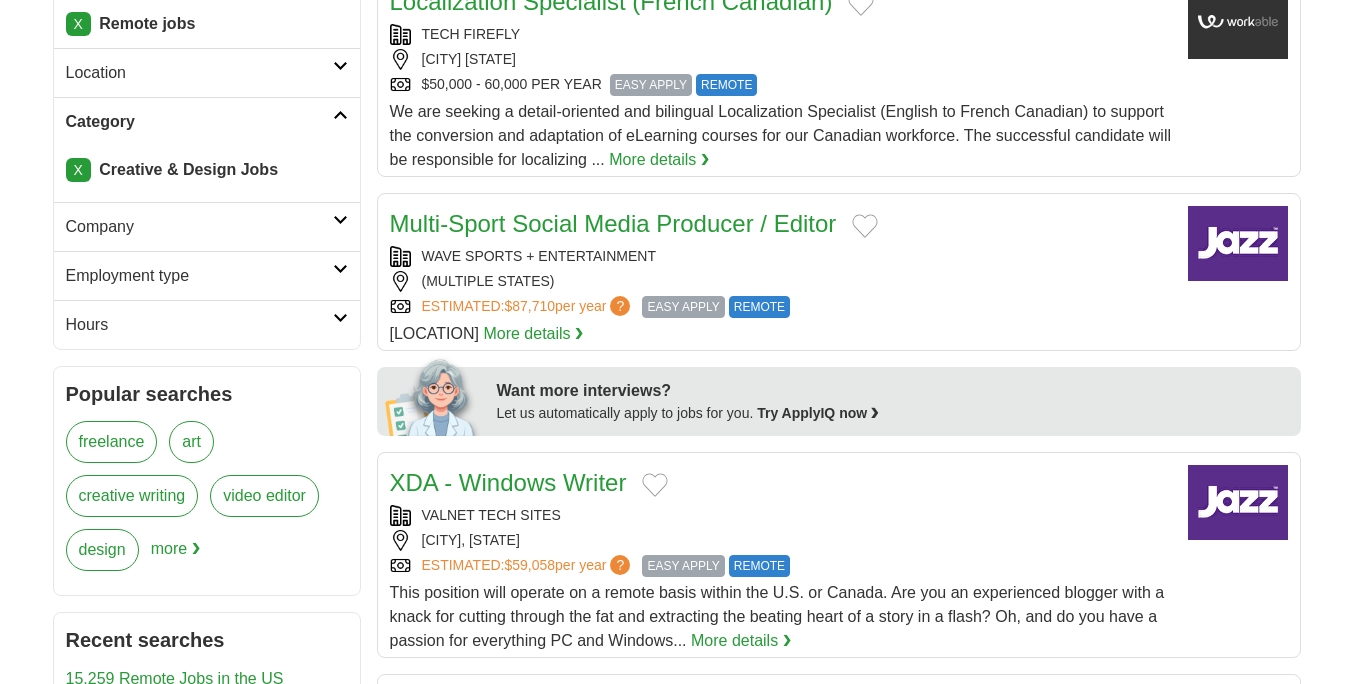 scroll, scrollTop: 555, scrollLeft: 0, axis: vertical 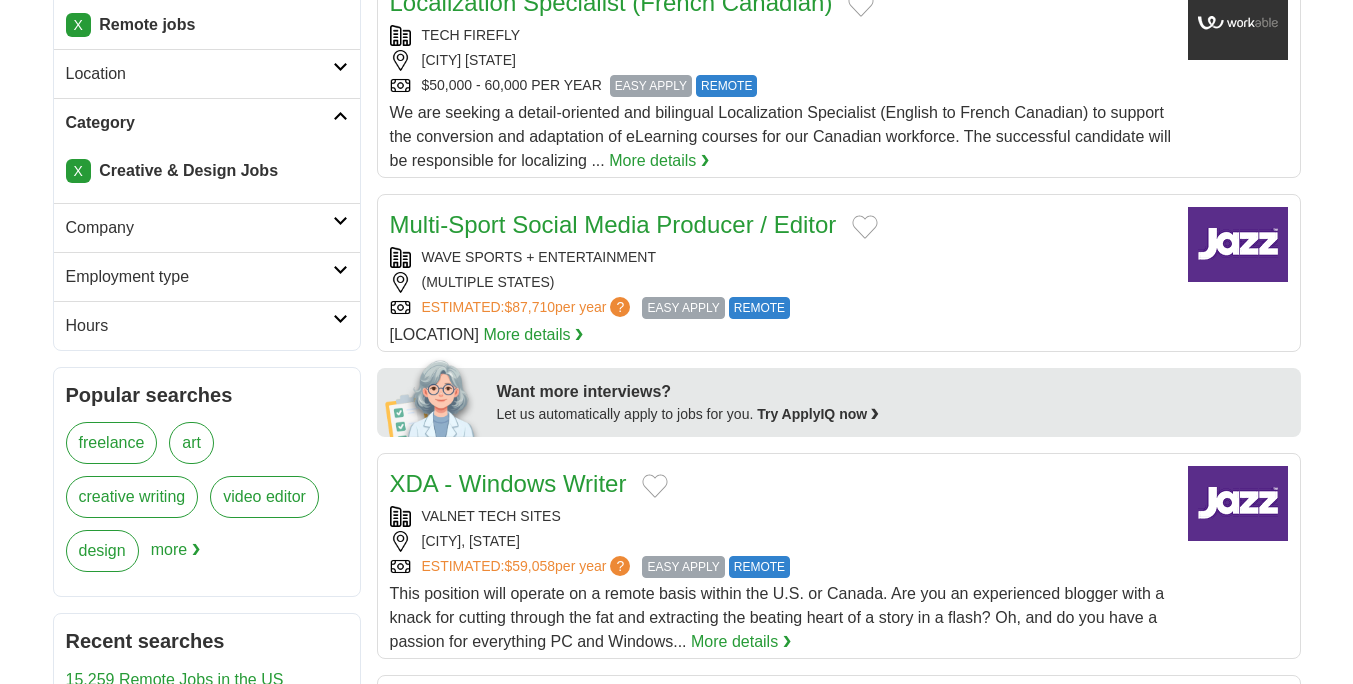 click on "Company" at bounding box center [199, 228] 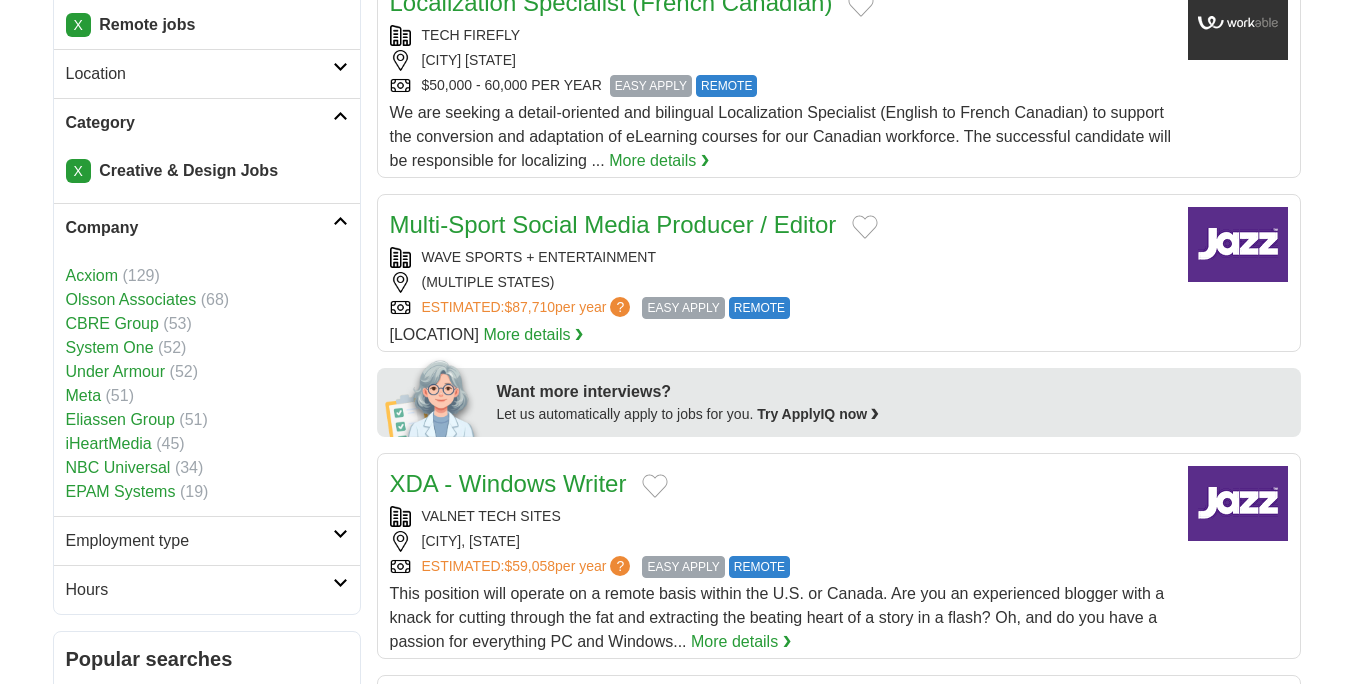 click on "Category" at bounding box center [199, 123] 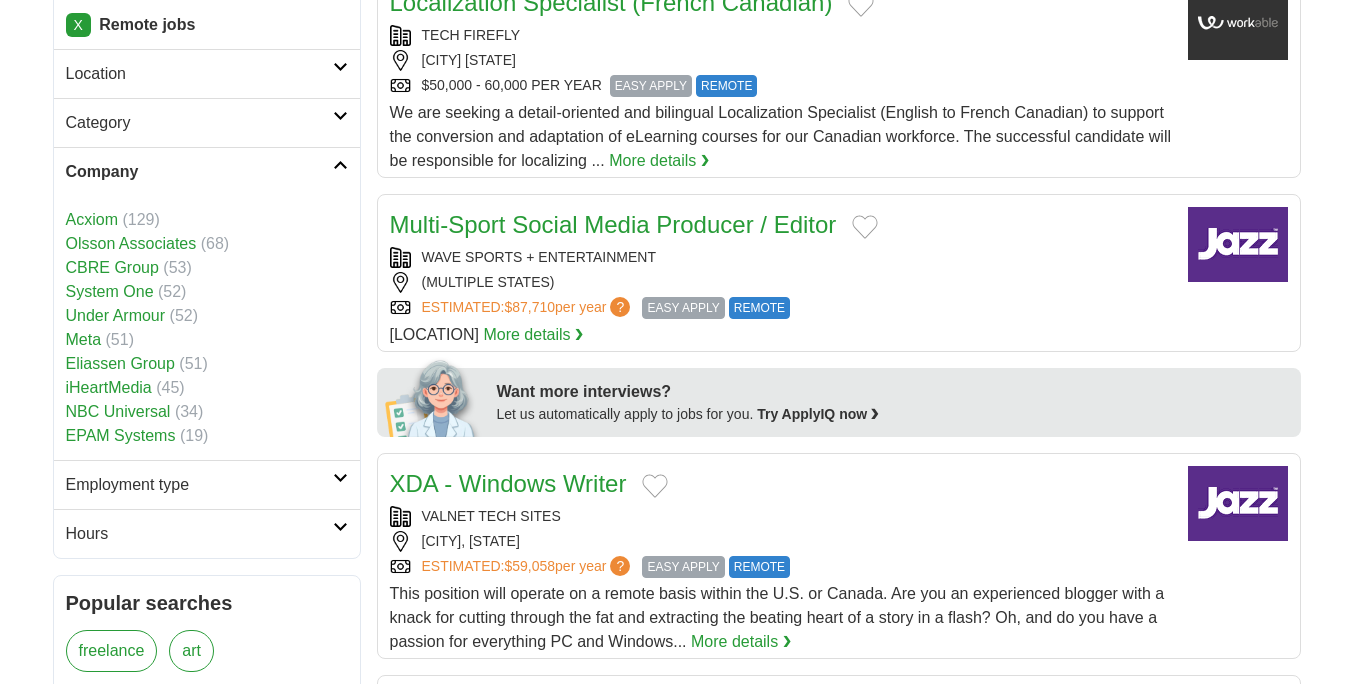 click on "Category" at bounding box center [199, 123] 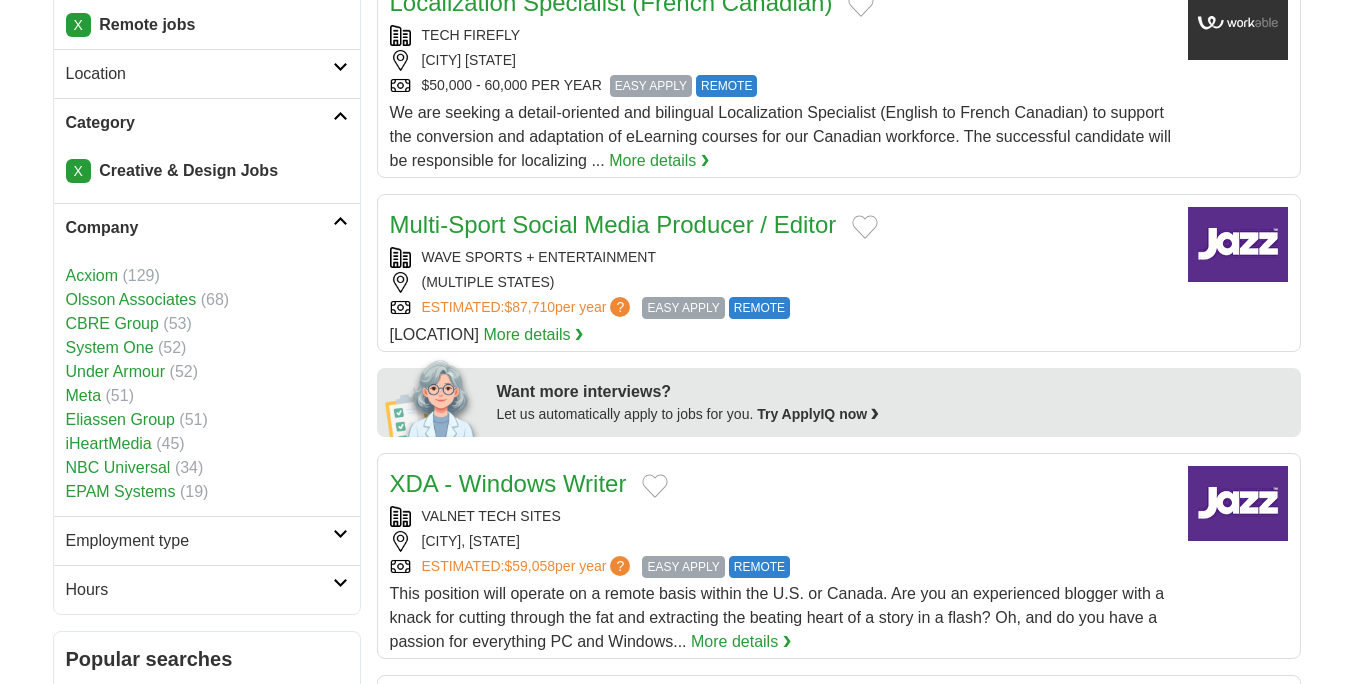 click on "Creative & Design Jobs" at bounding box center [188, 170] 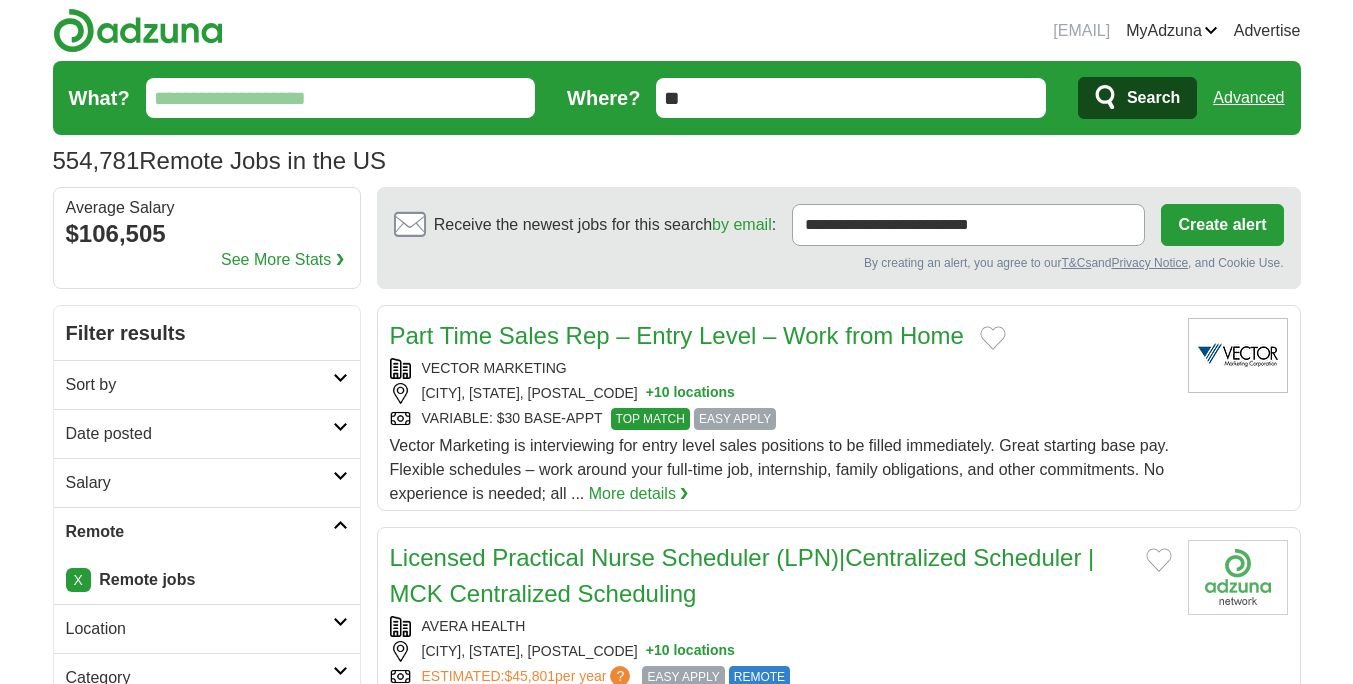 scroll, scrollTop: 0, scrollLeft: 0, axis: both 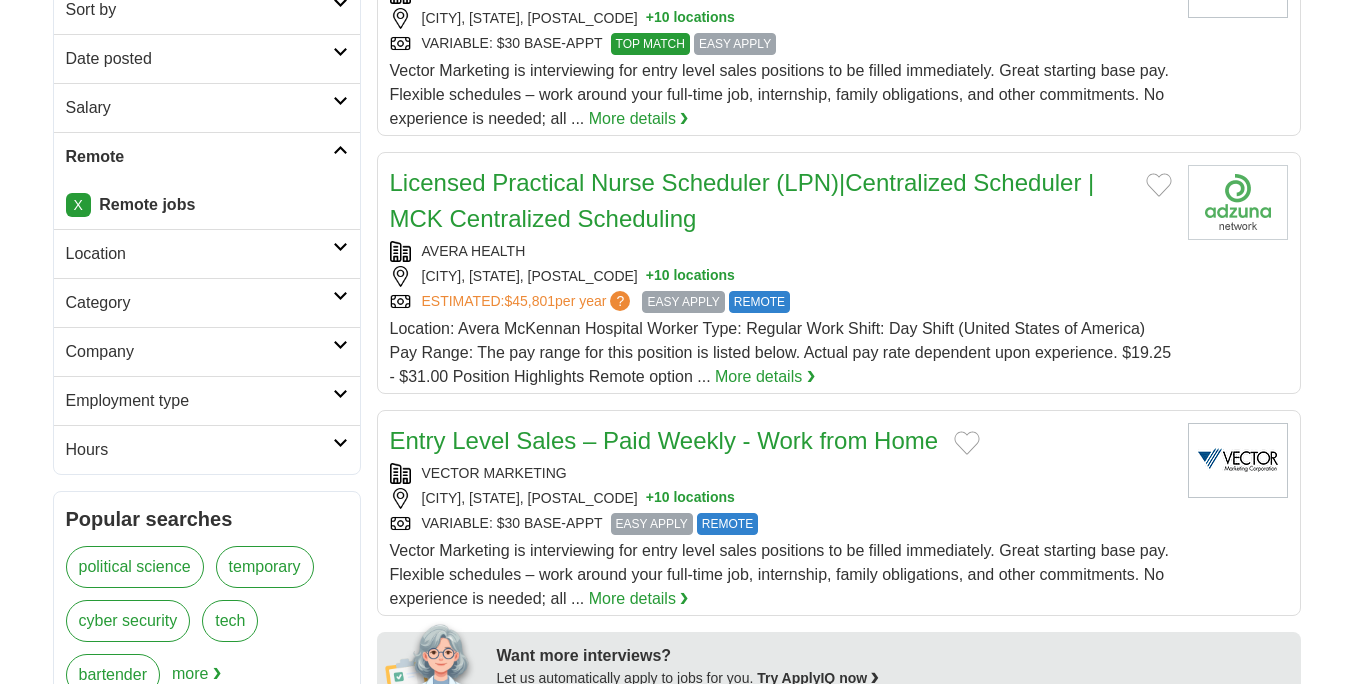 click on "Category" at bounding box center (207, 302) 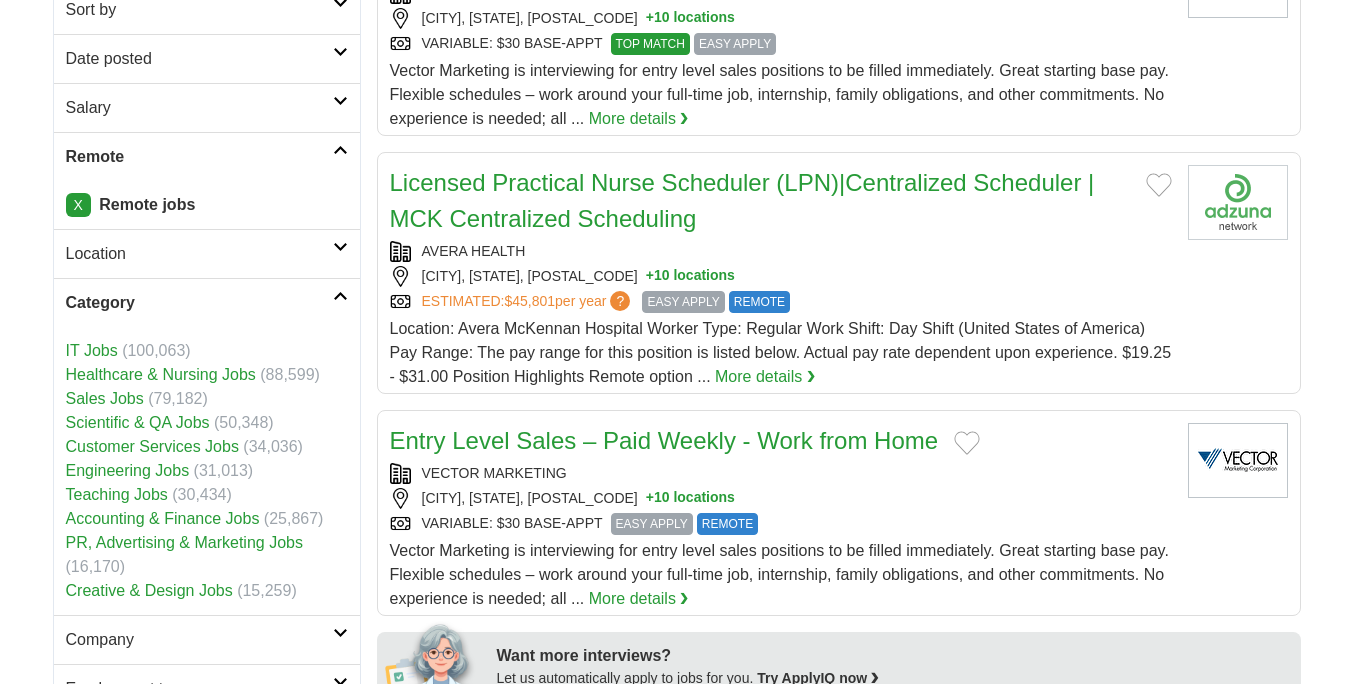 click on "Creative & Design Jobs" at bounding box center [149, 590] 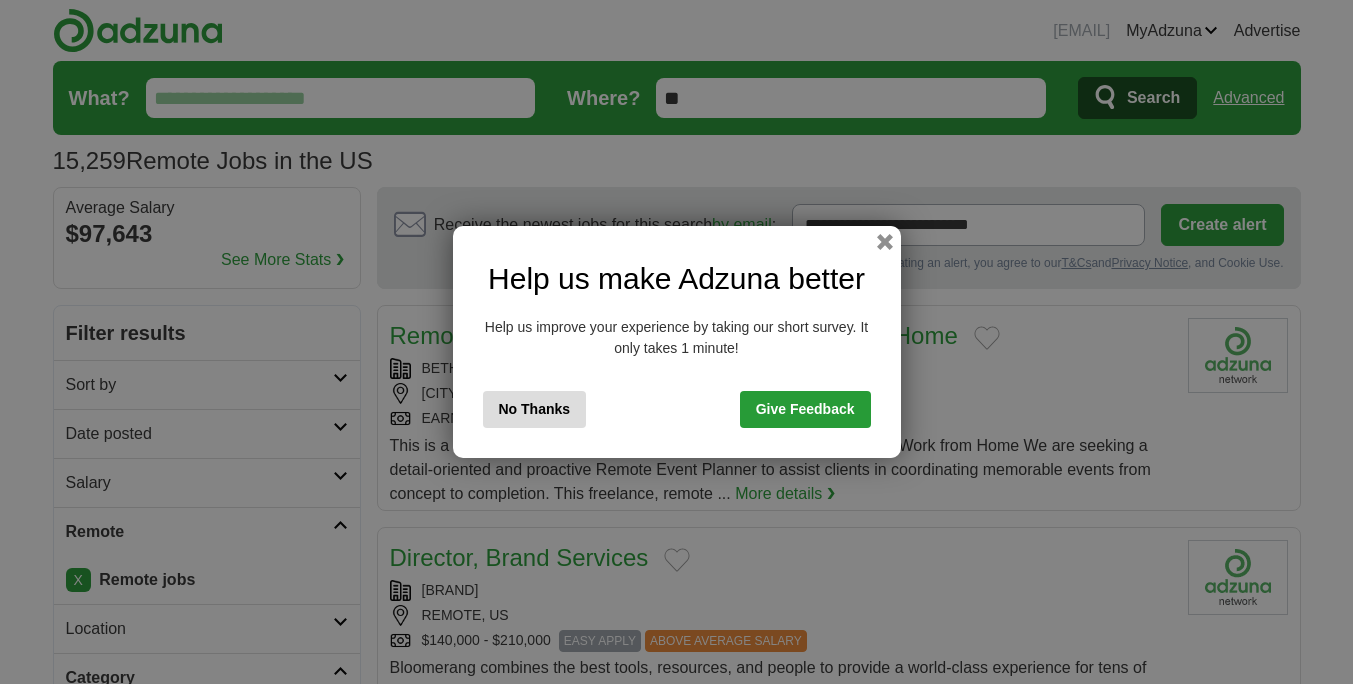 scroll, scrollTop: 0, scrollLeft: 0, axis: both 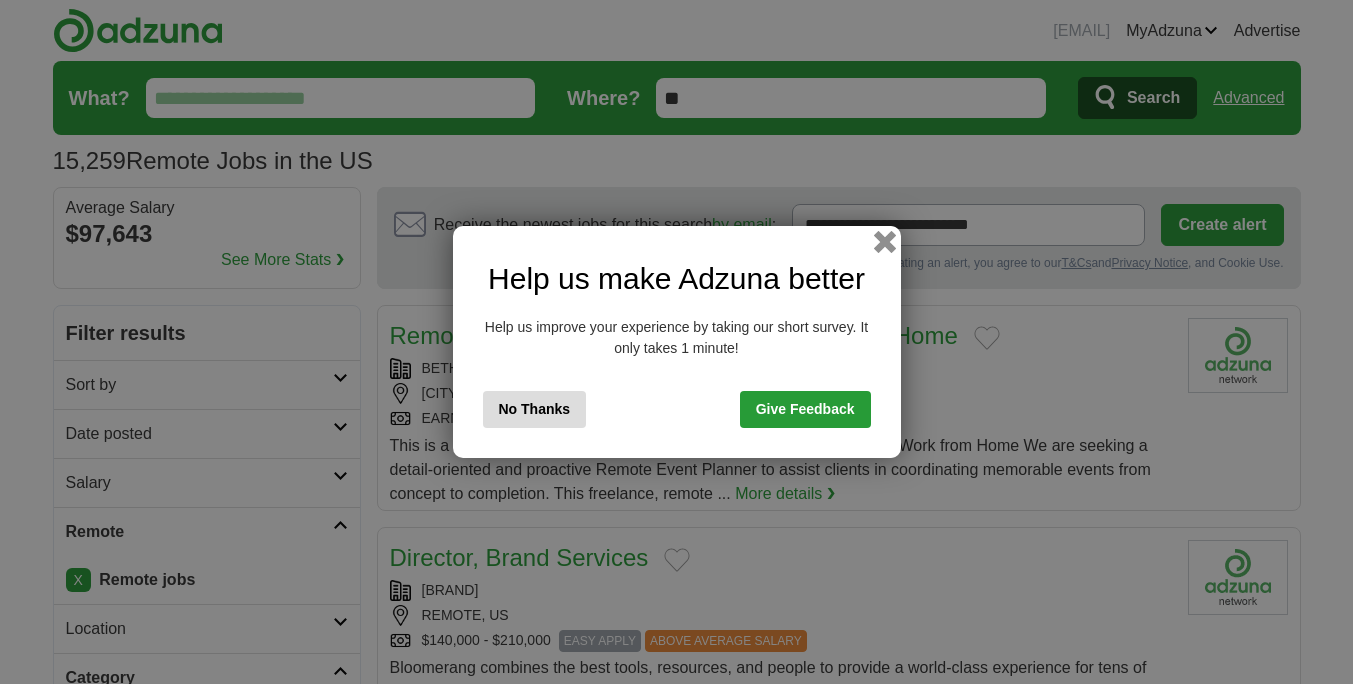 click at bounding box center [884, 242] 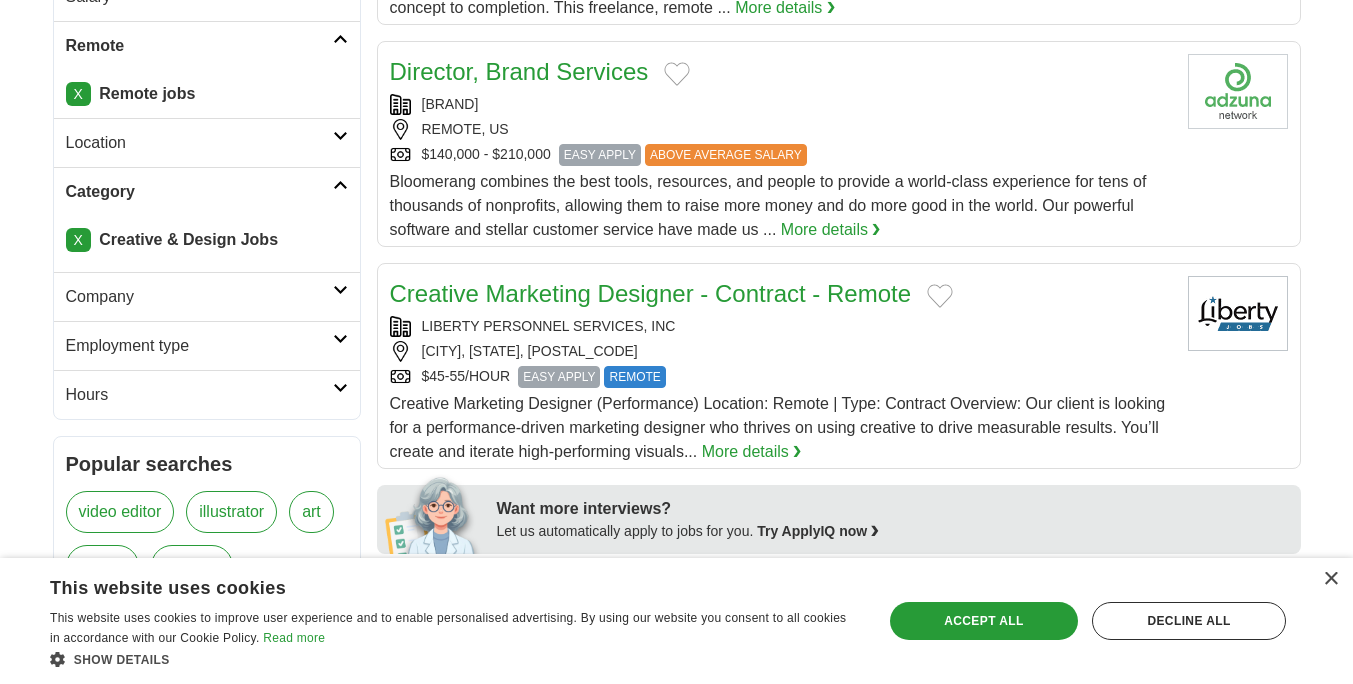 scroll, scrollTop: 668, scrollLeft: 0, axis: vertical 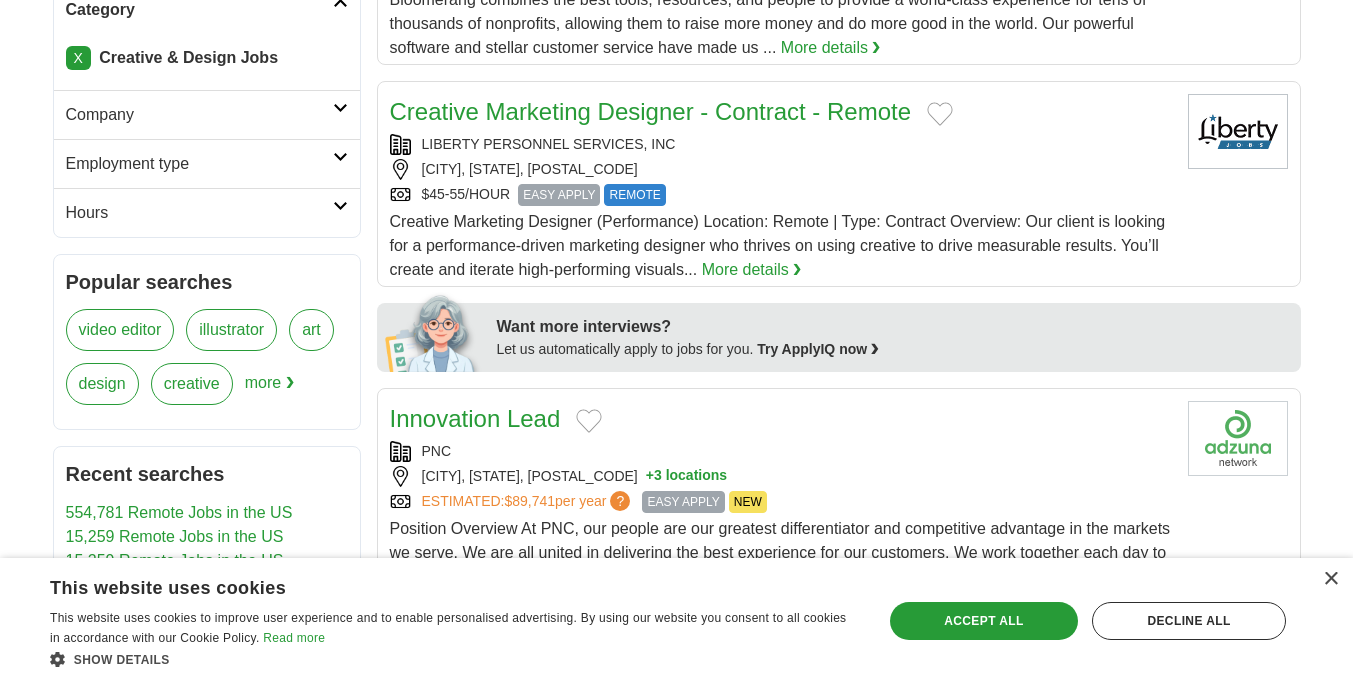 click on "more ❯" at bounding box center [269, 390] 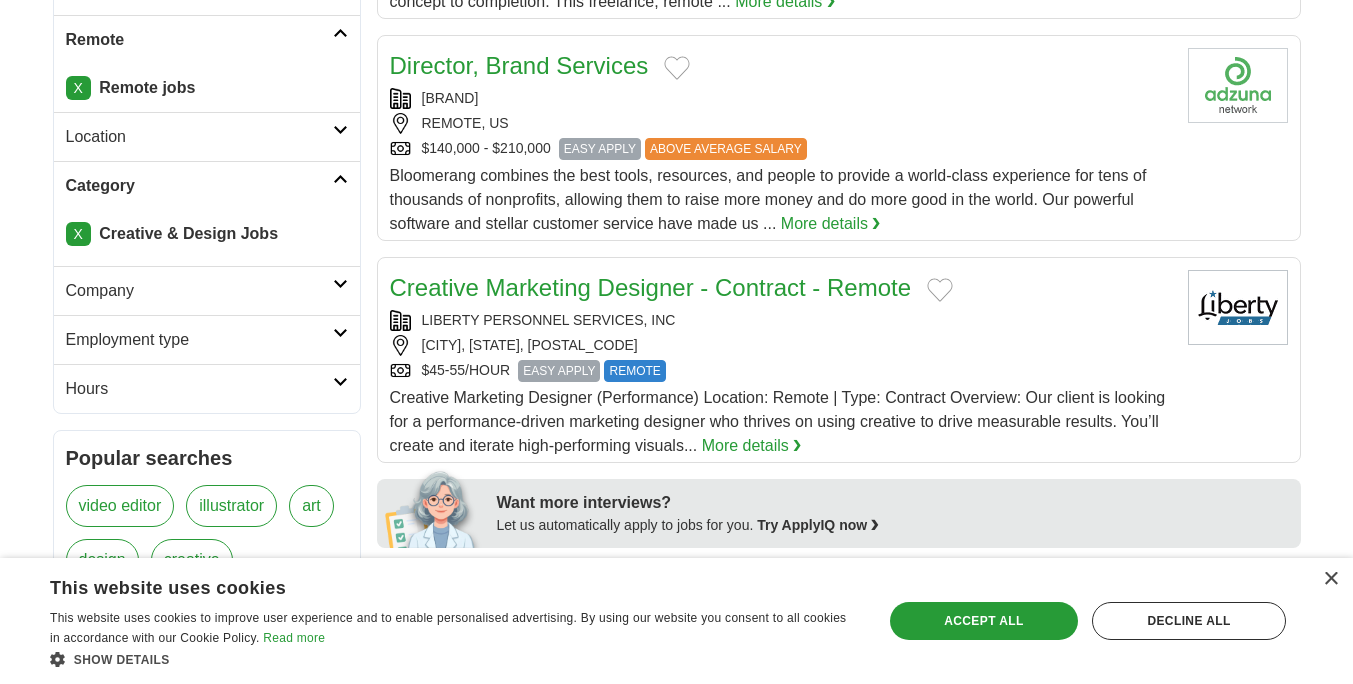 scroll, scrollTop: 469, scrollLeft: 0, axis: vertical 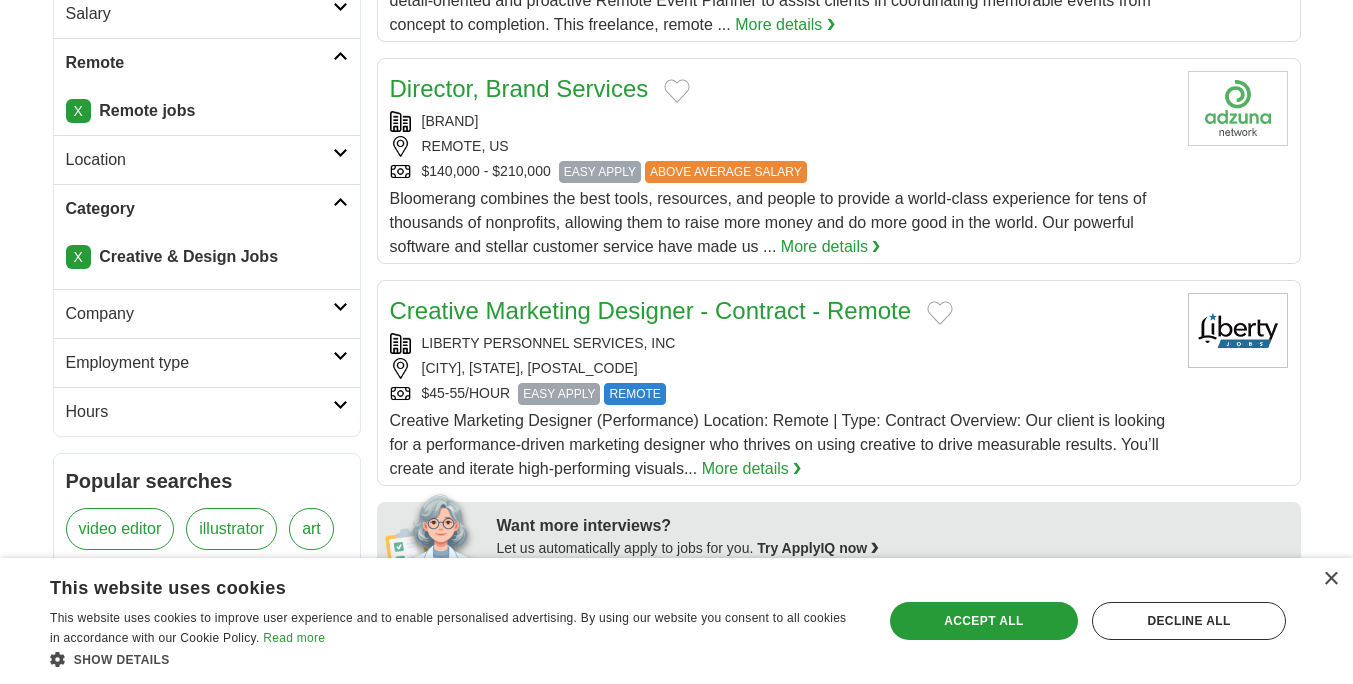 click on "Company" at bounding box center [207, 313] 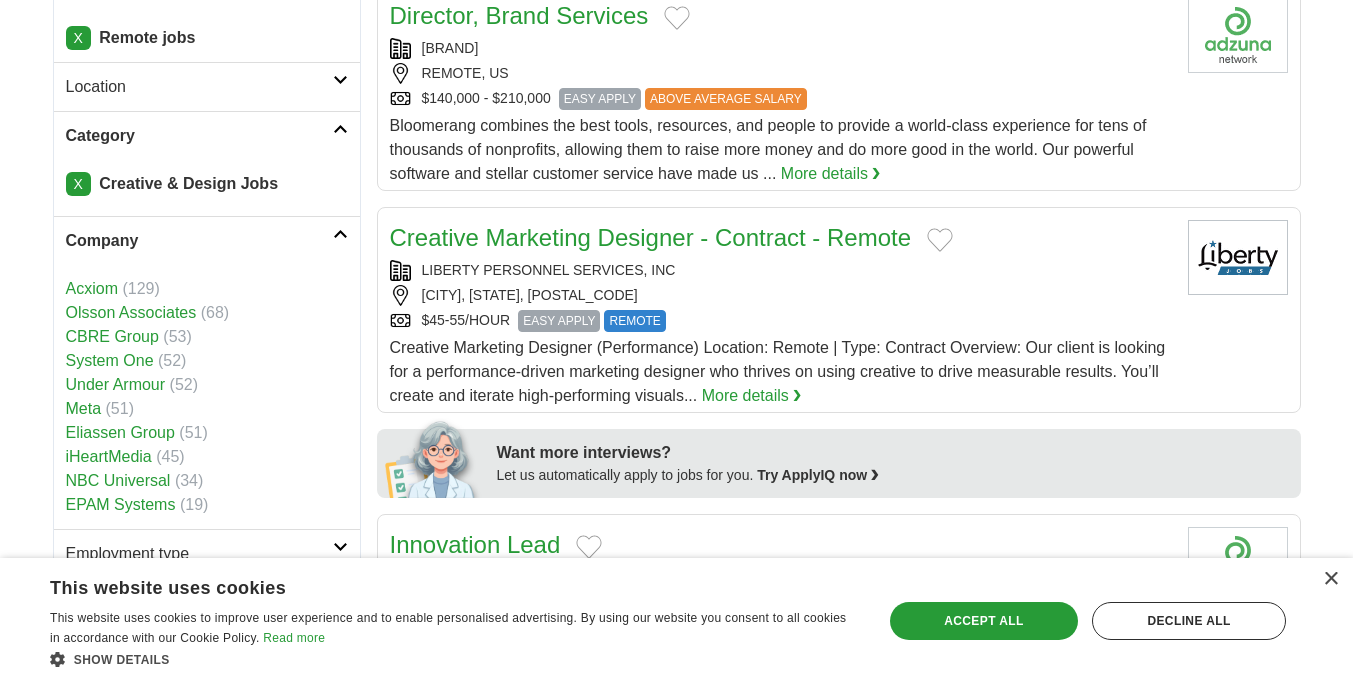 scroll, scrollTop: 552, scrollLeft: 0, axis: vertical 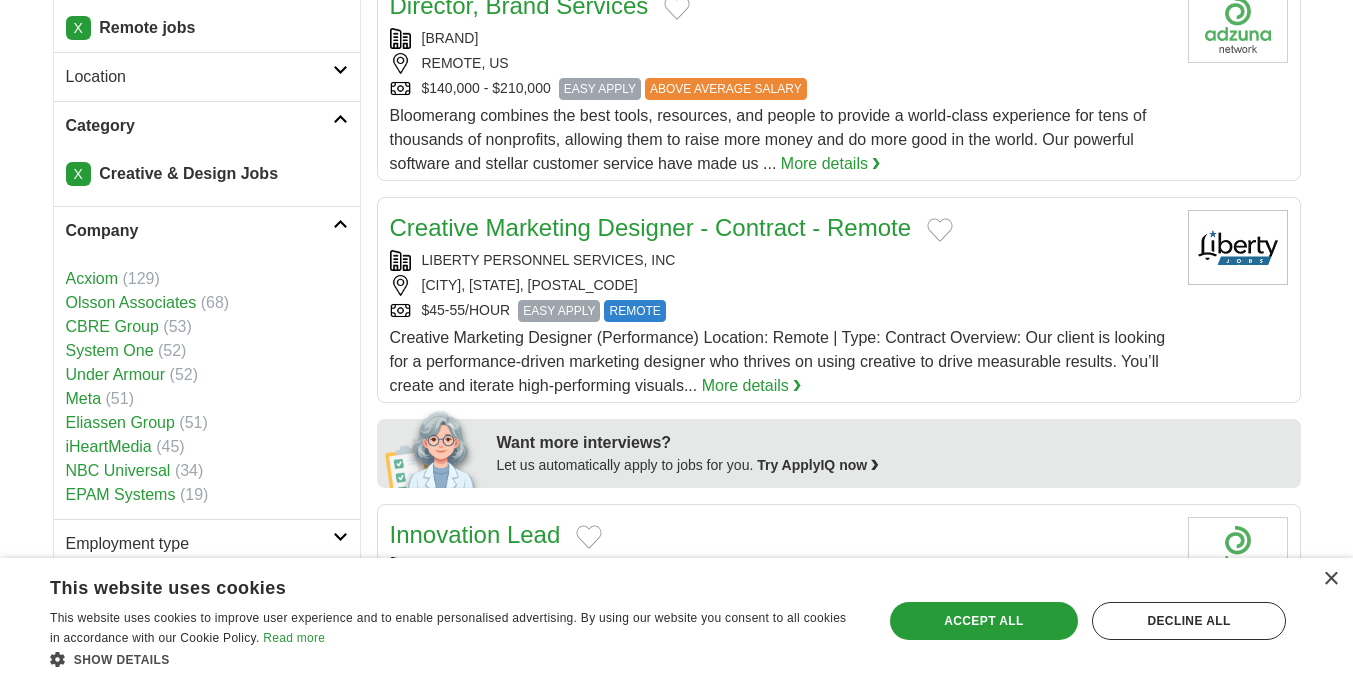 click on "Eliassen Group   (51)" at bounding box center [207, 423] 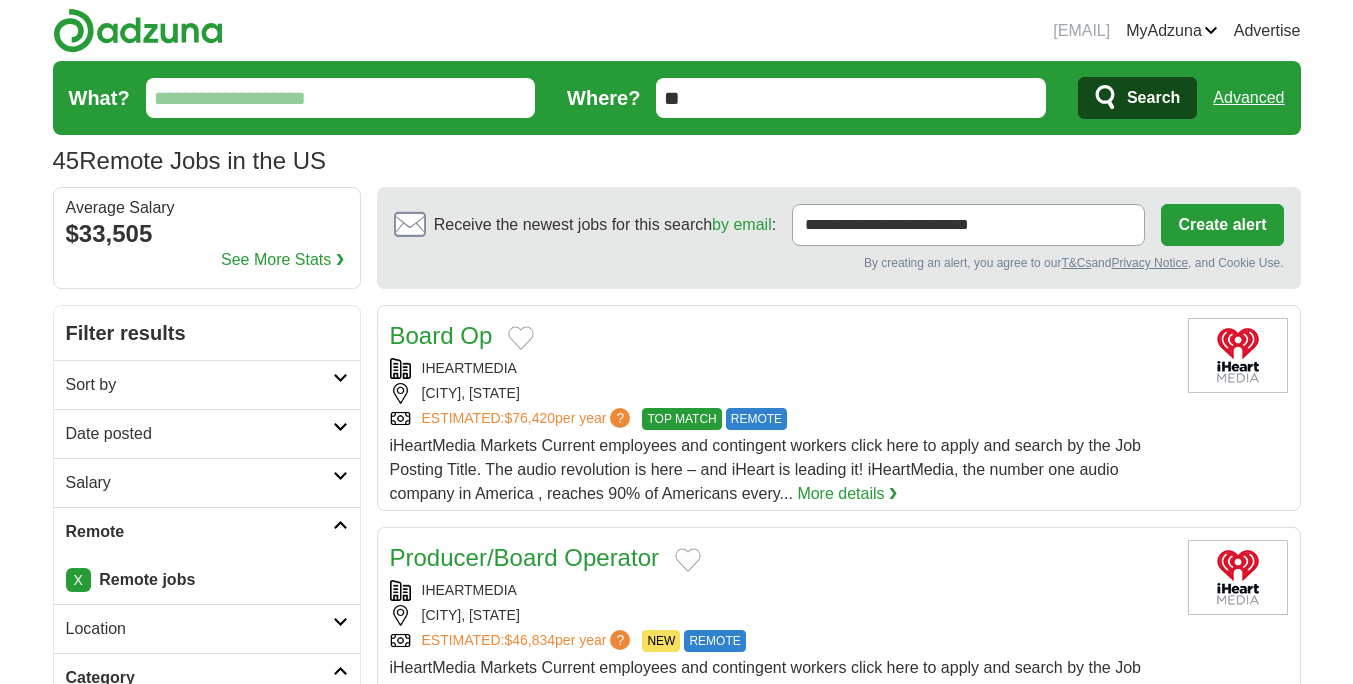 scroll, scrollTop: 0, scrollLeft: 0, axis: both 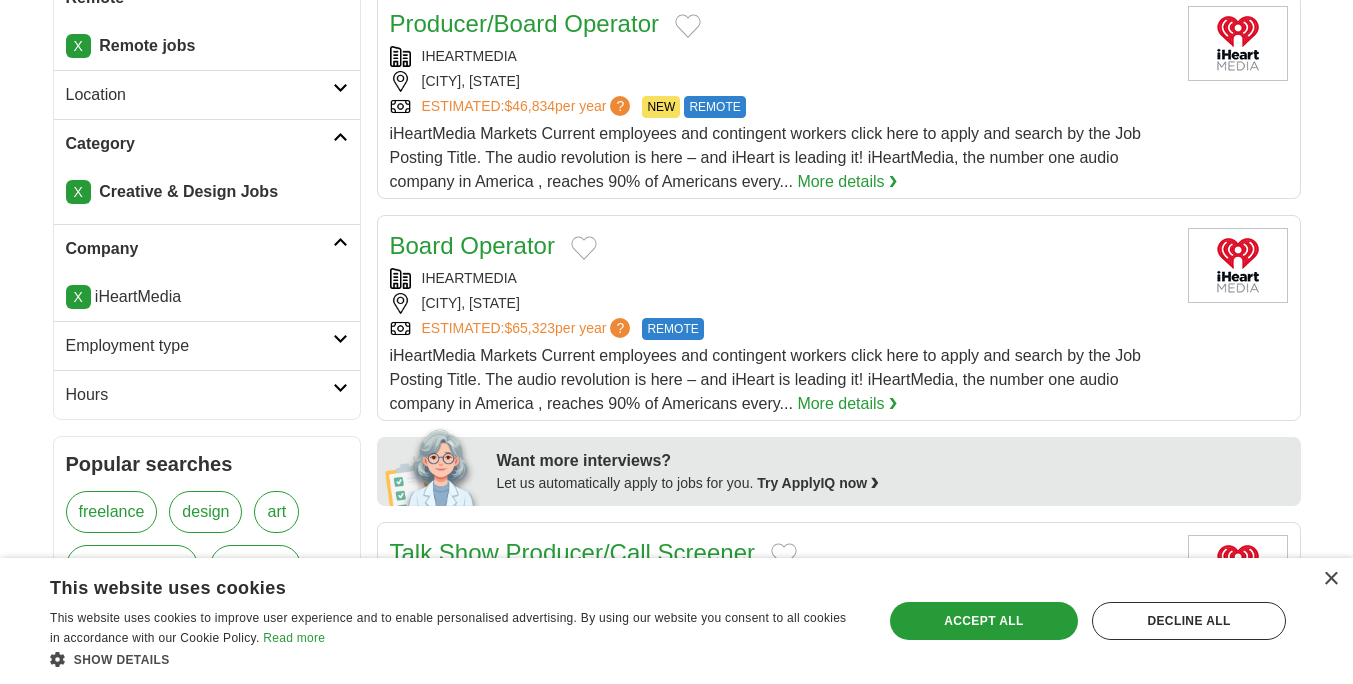 click on "Employment type" at bounding box center (199, 346) 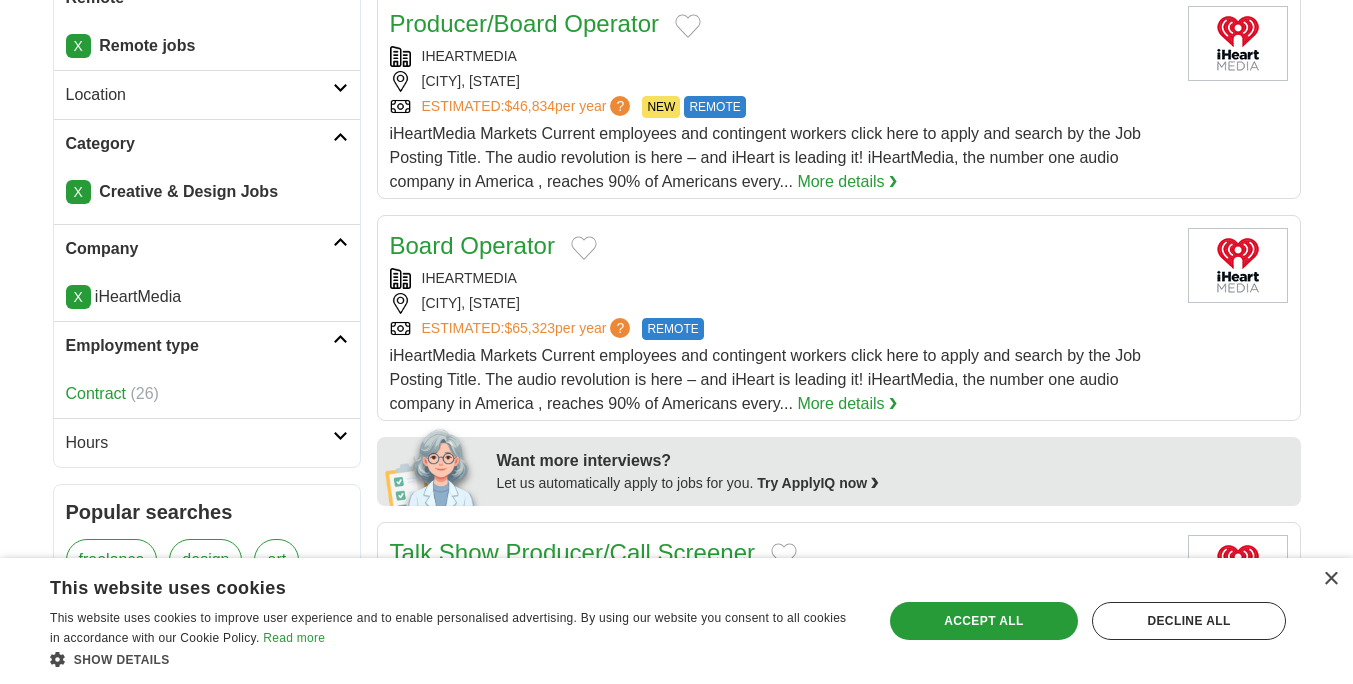 click on "Hours" at bounding box center (207, 442) 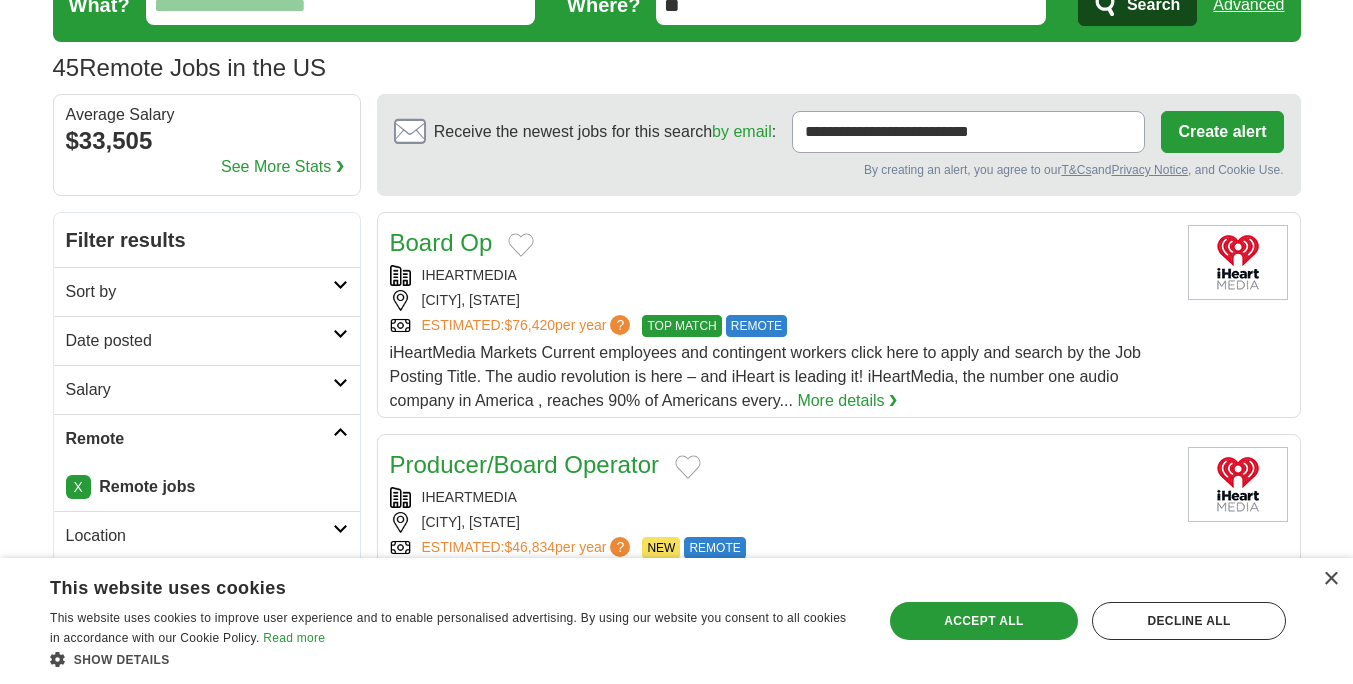 scroll, scrollTop: 92, scrollLeft: 0, axis: vertical 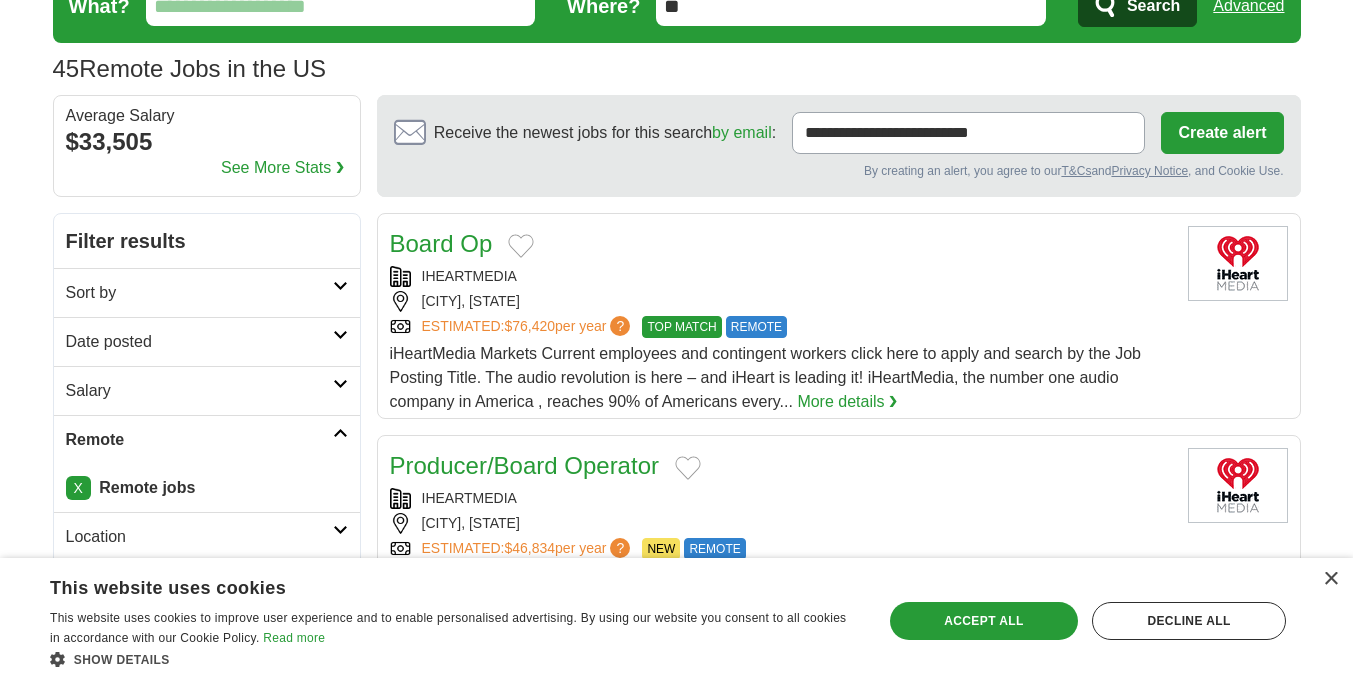 click on "Sort by" at bounding box center (207, 292) 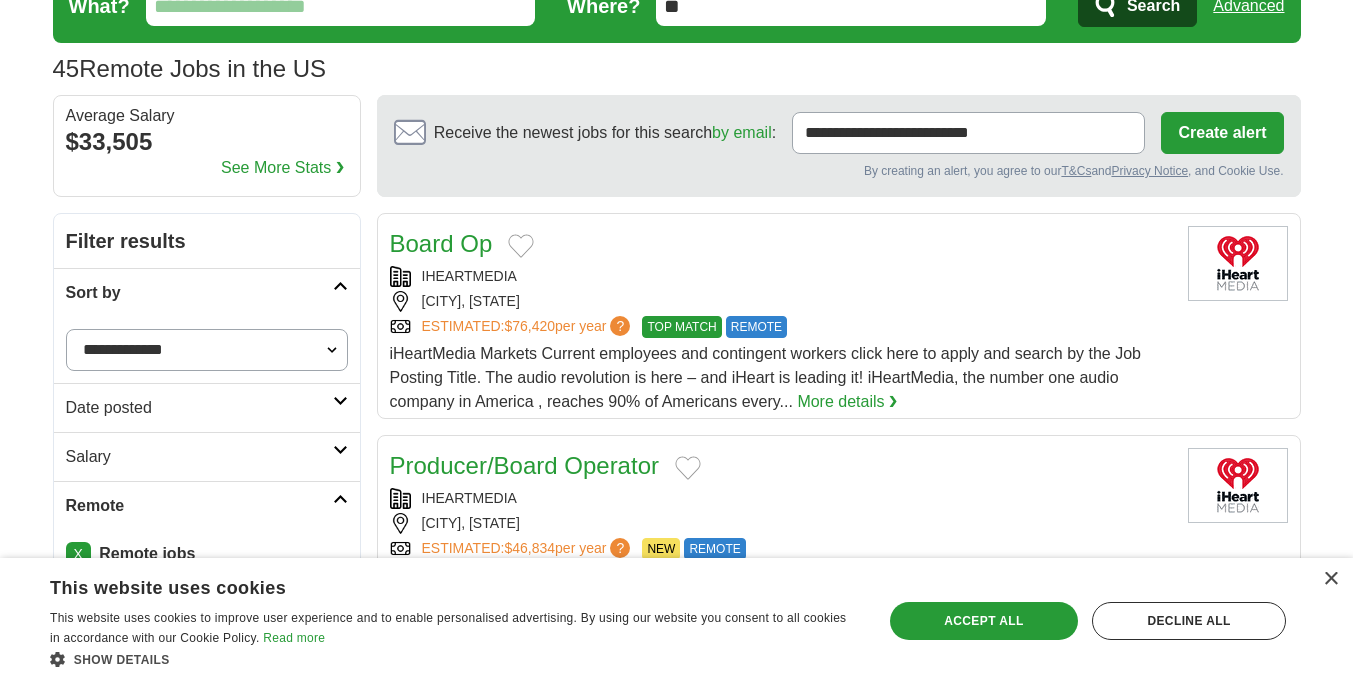click on "**********" at bounding box center [207, 350] 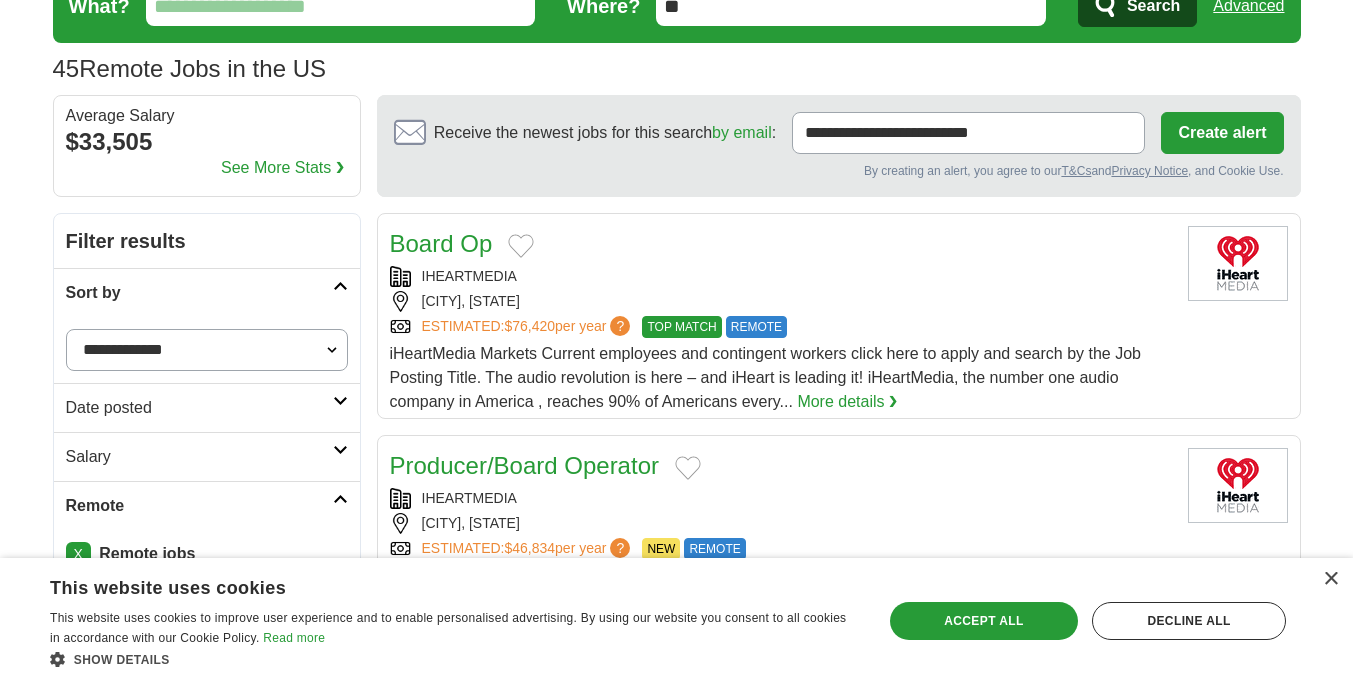 click on "Date posted" at bounding box center (207, 407) 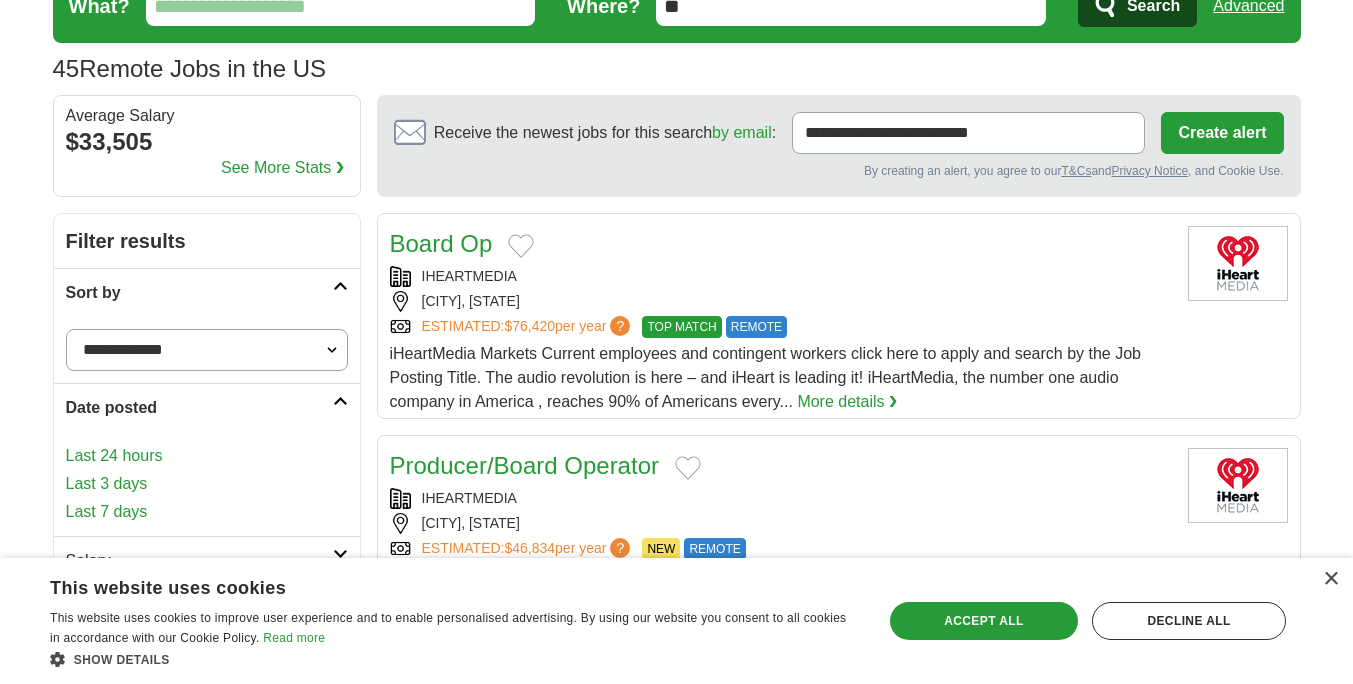 click on "Date posted" at bounding box center [207, 407] 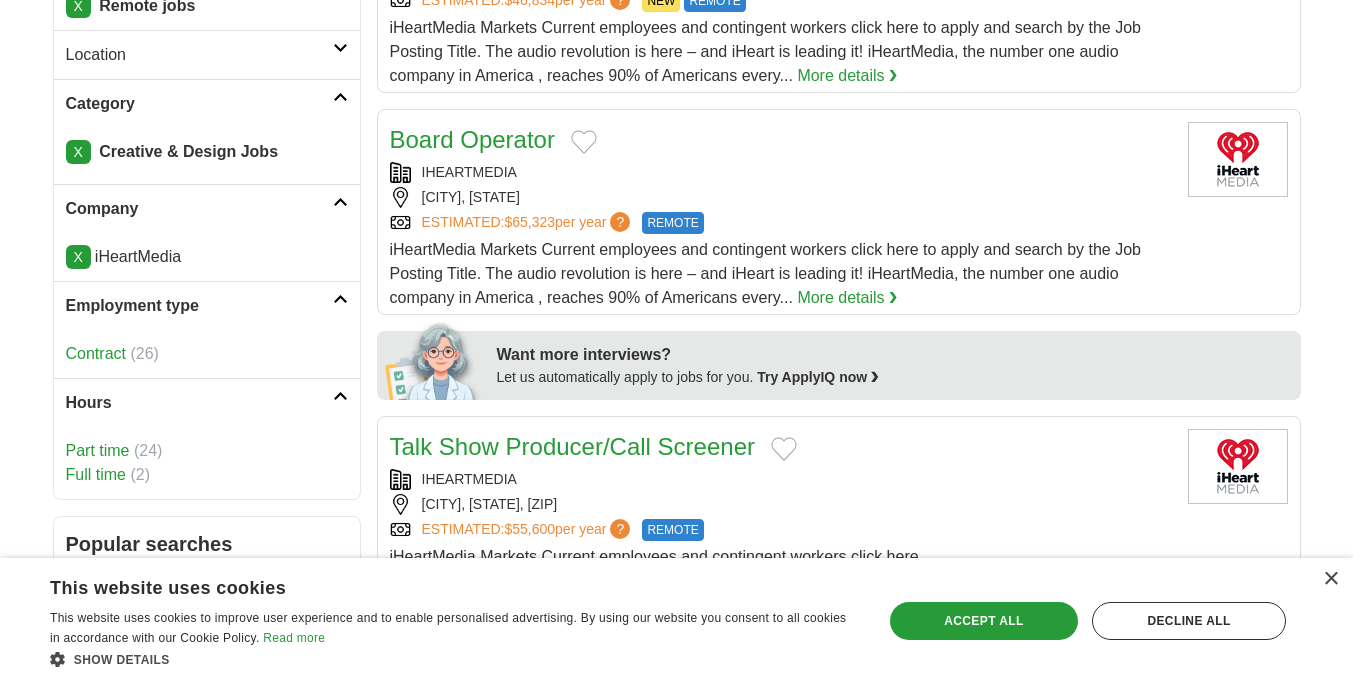 scroll, scrollTop: 646, scrollLeft: 0, axis: vertical 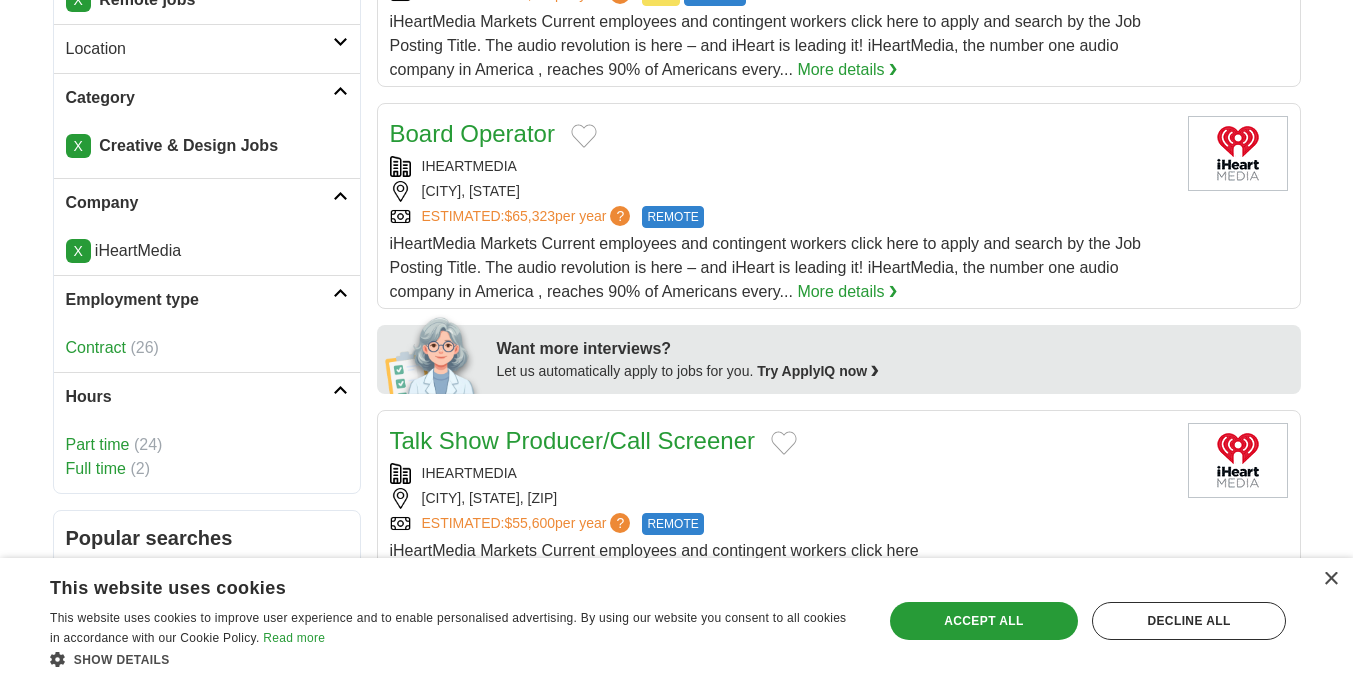 click on "×" at bounding box center [1325, 580] 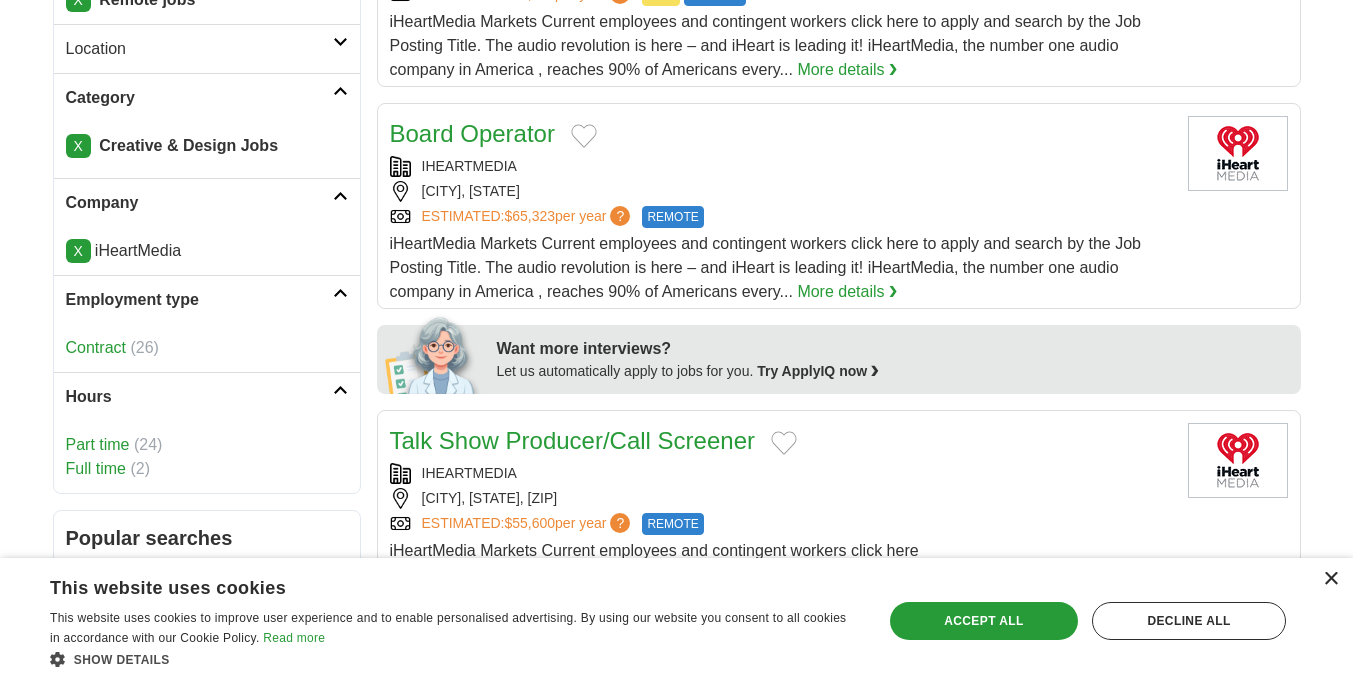 click on "×" at bounding box center (1330, 579) 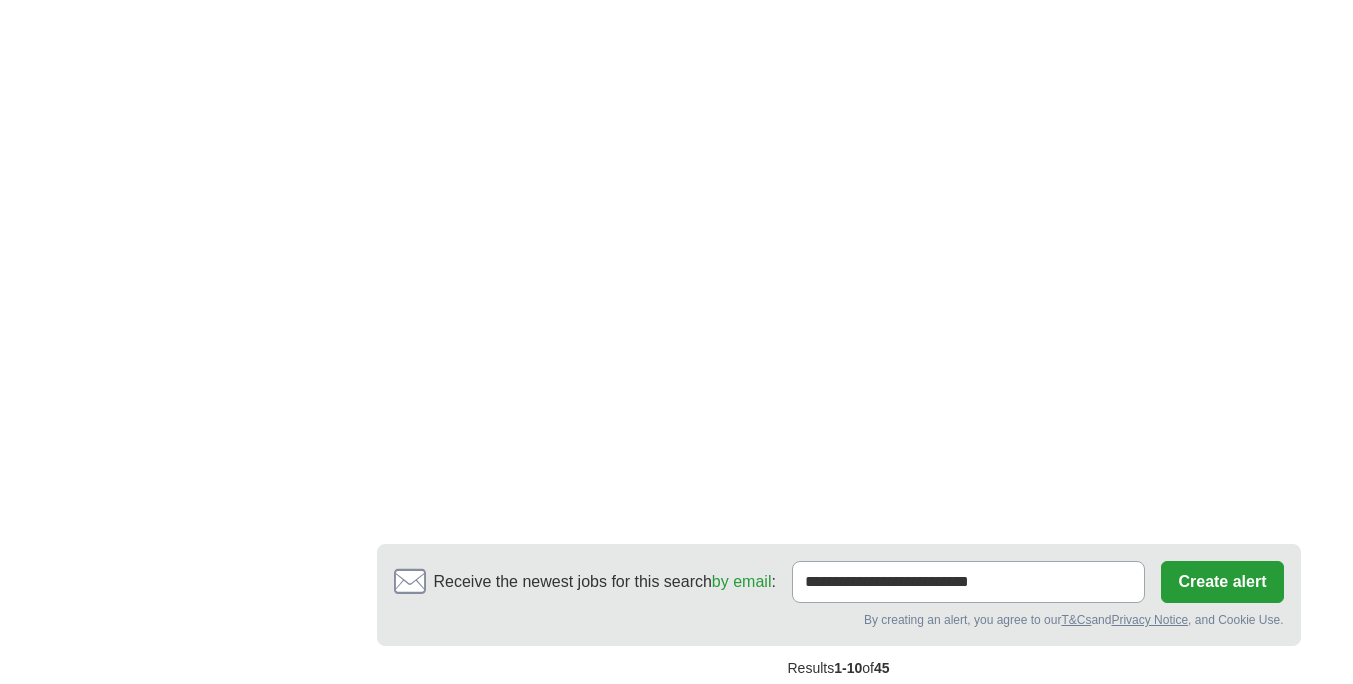 scroll, scrollTop: 3672, scrollLeft: 0, axis: vertical 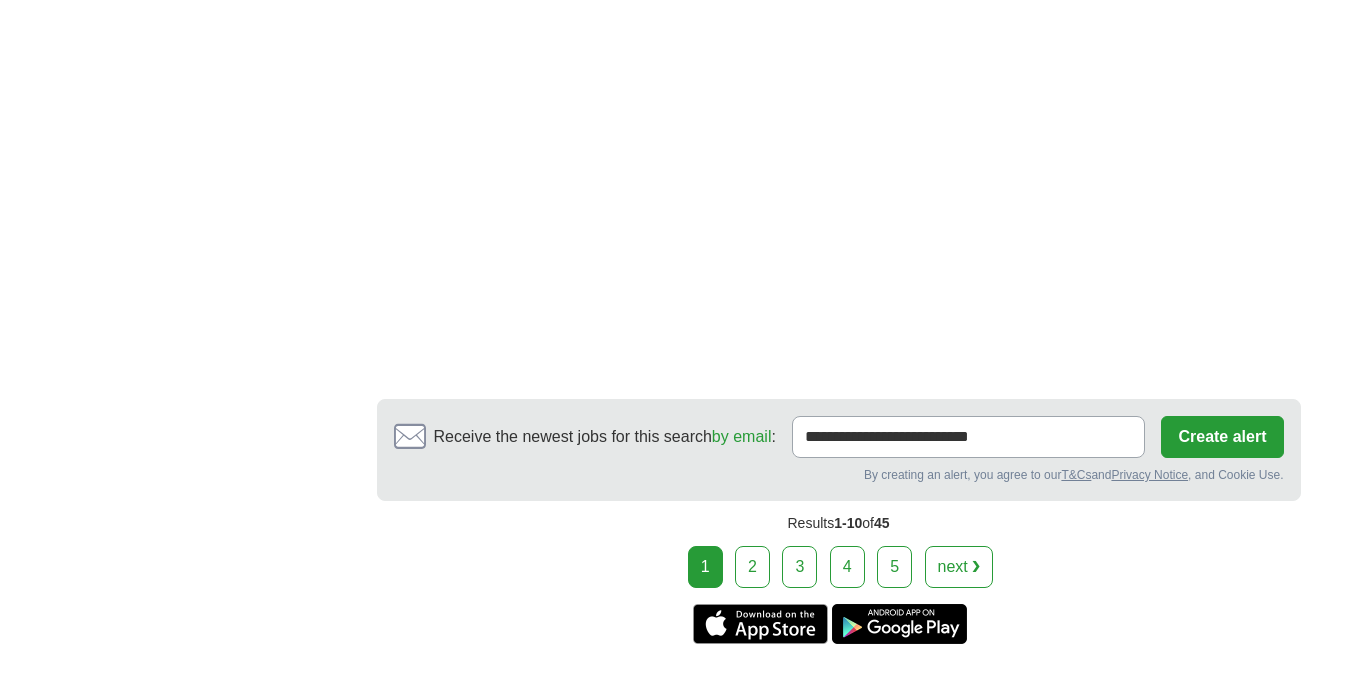 click on "2" at bounding box center [752, 567] 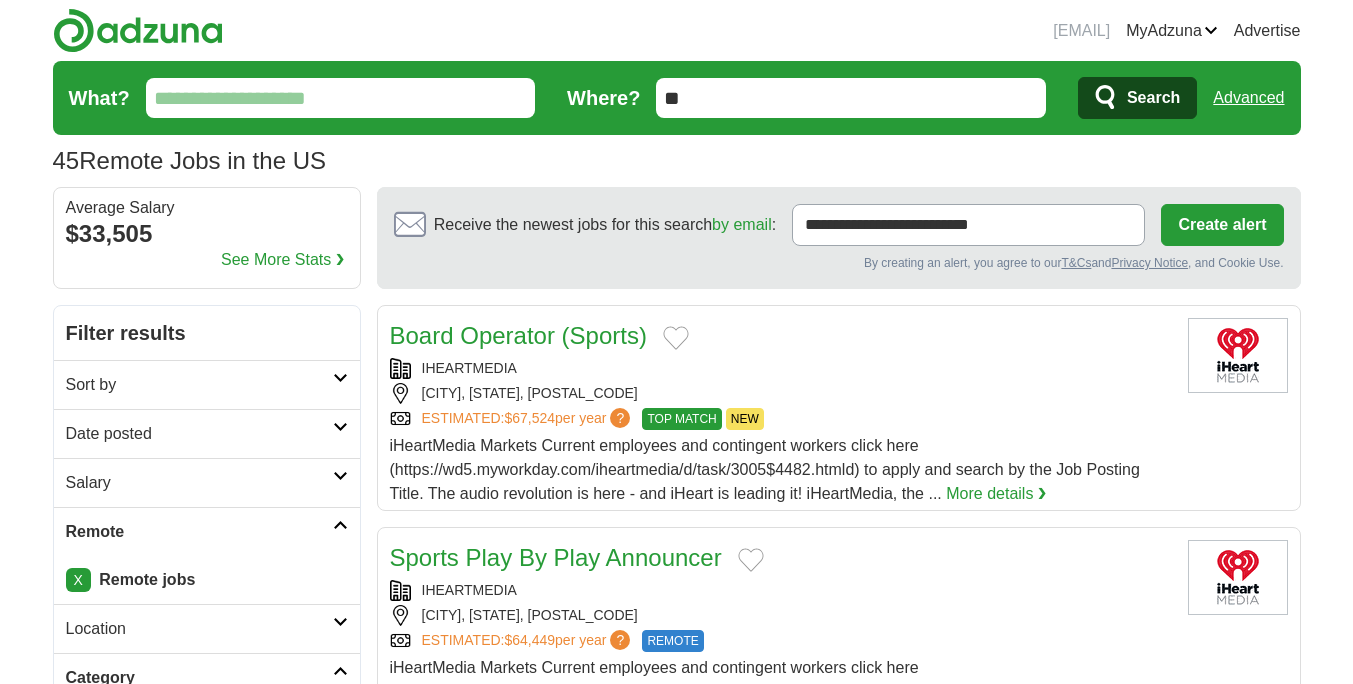 scroll, scrollTop: 0, scrollLeft: 0, axis: both 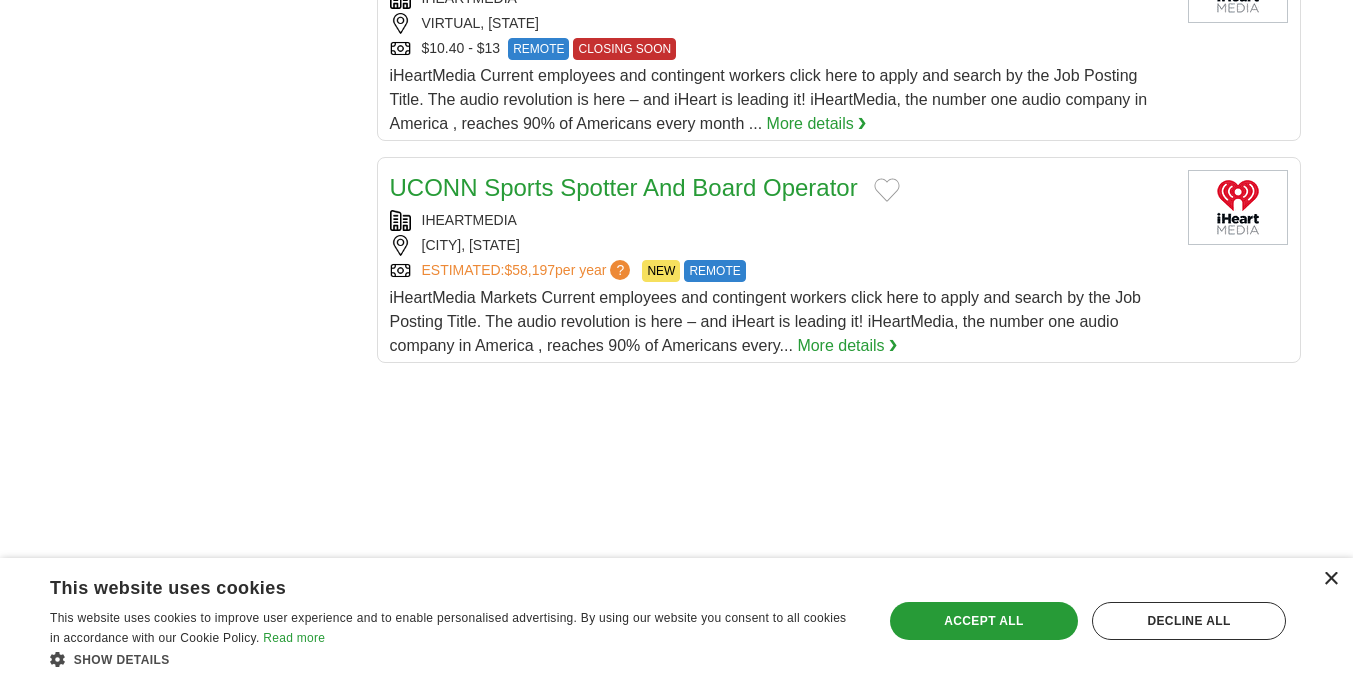 click on "×" at bounding box center [1330, 579] 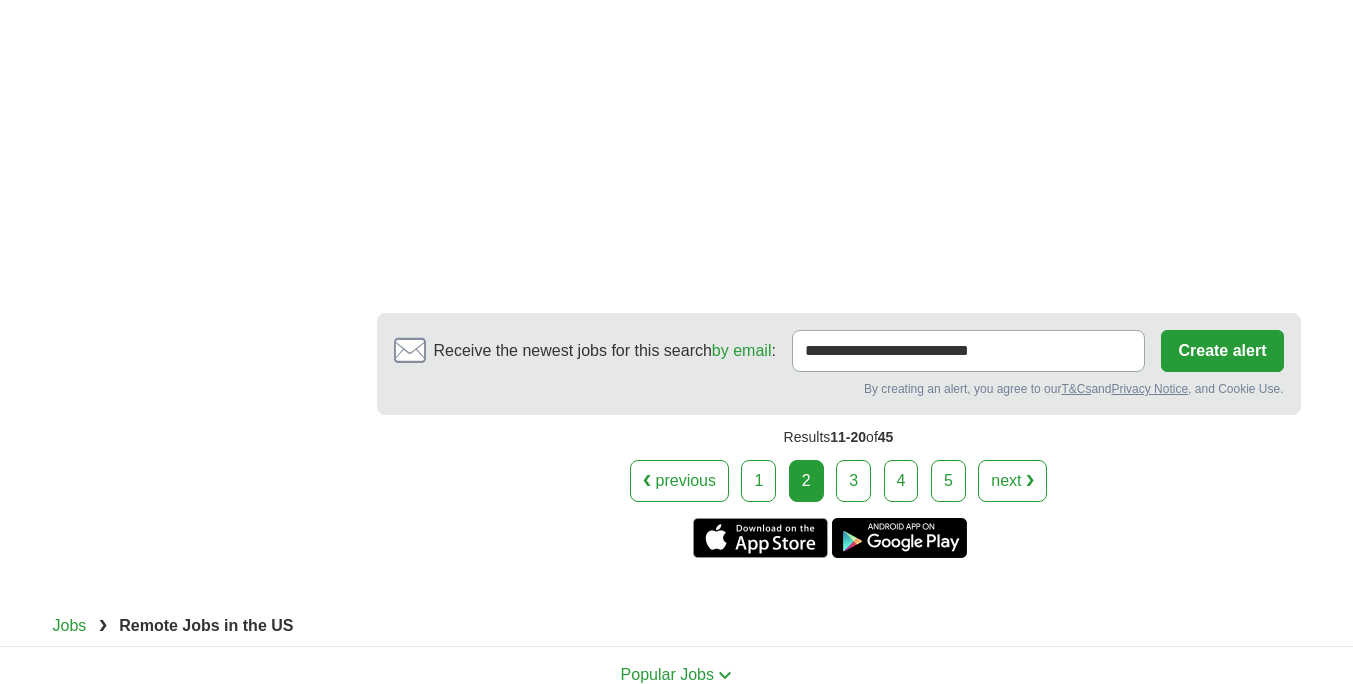 scroll, scrollTop: 3796, scrollLeft: 0, axis: vertical 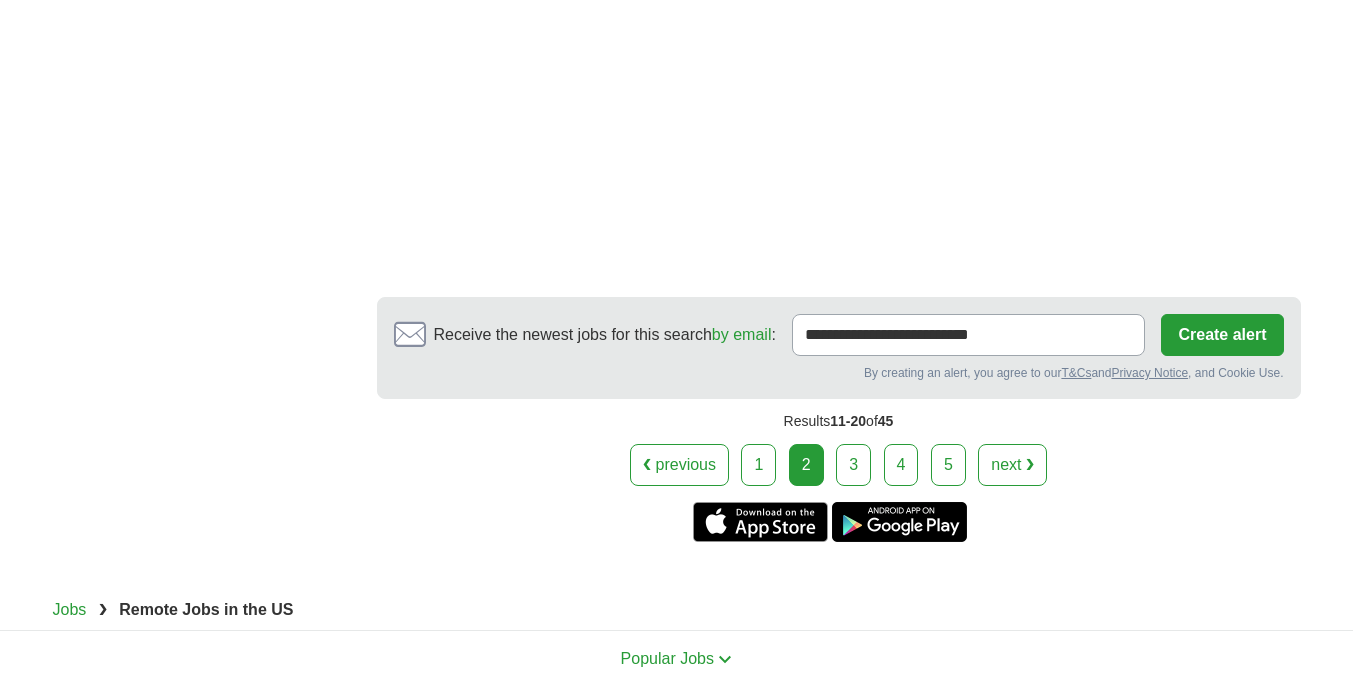 click on "3" at bounding box center [853, 465] 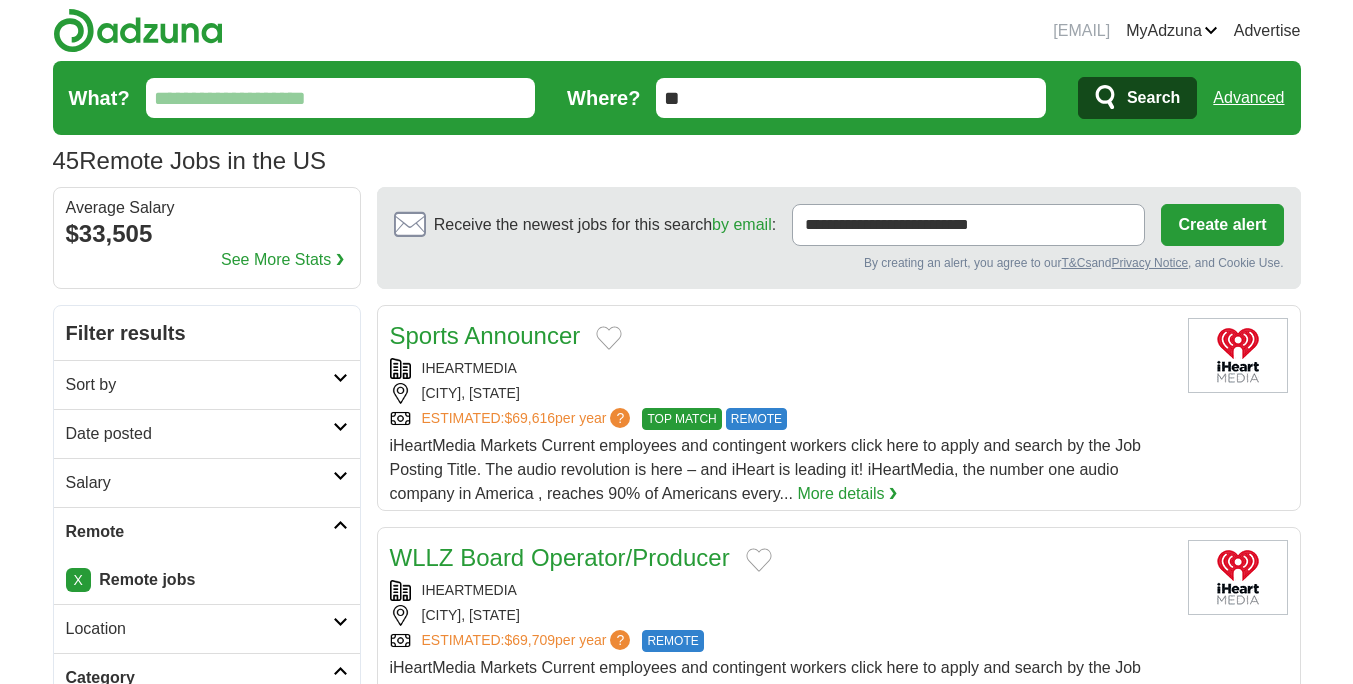 scroll, scrollTop: 0, scrollLeft: 0, axis: both 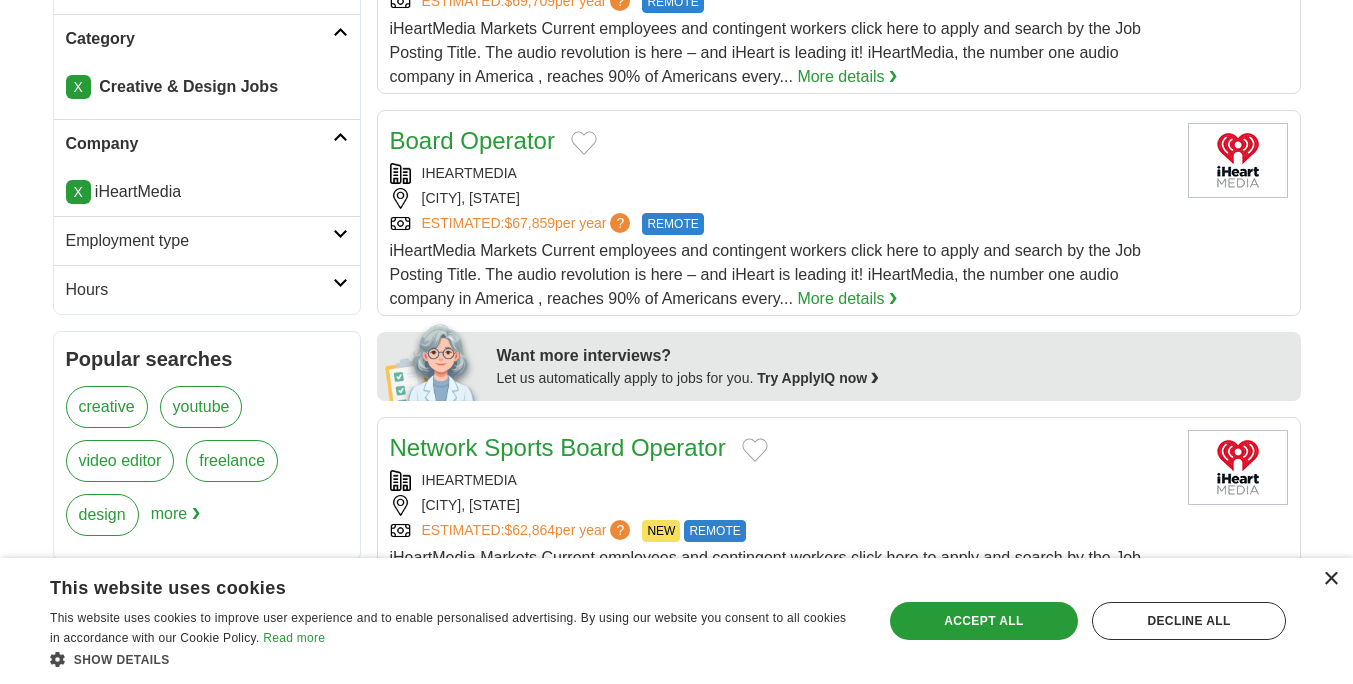 click on "×" at bounding box center (1330, 579) 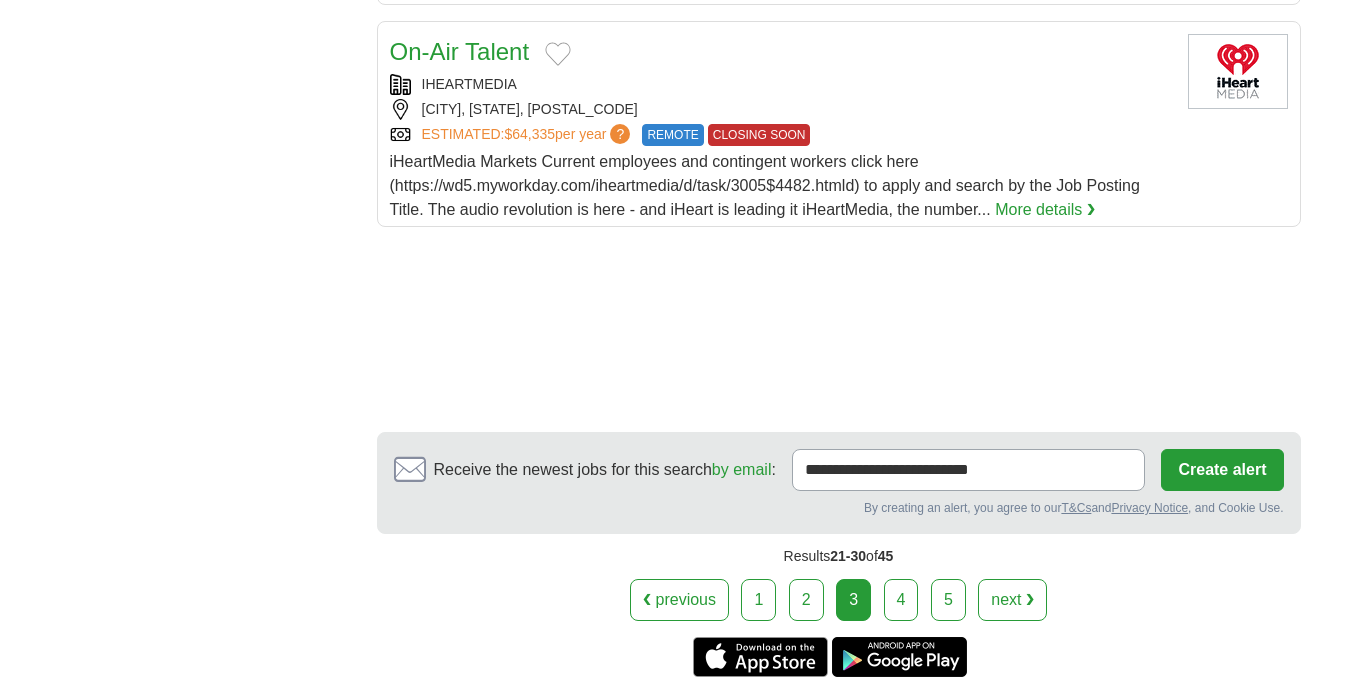 scroll, scrollTop: 2470, scrollLeft: 0, axis: vertical 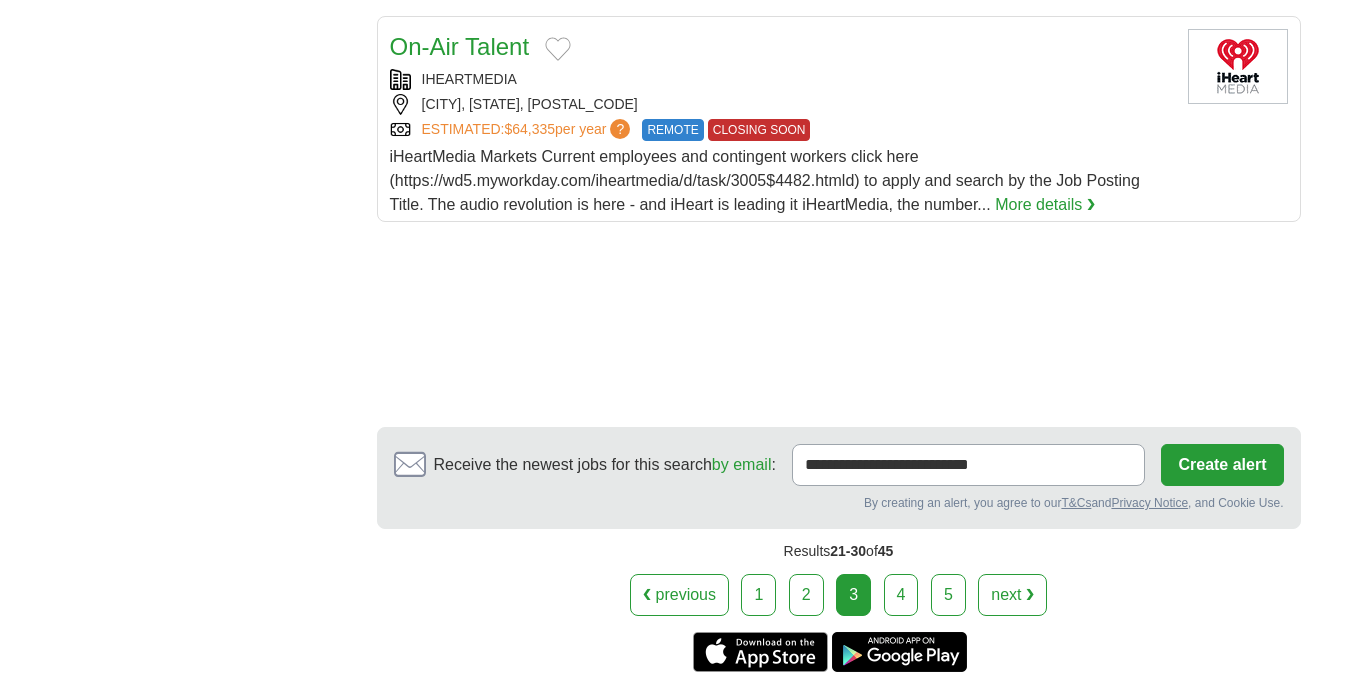 click on "iHeartMedia Markets Current employees and contingent workers click here (https://wd5.myworkday.com/iheartmedia/d/task/3005$4482.htmld) to apply and search by the Job Posting Title. The audio revolution is here - and iHeart is leading it iHeartMedia, the number..." at bounding box center (765, 180) 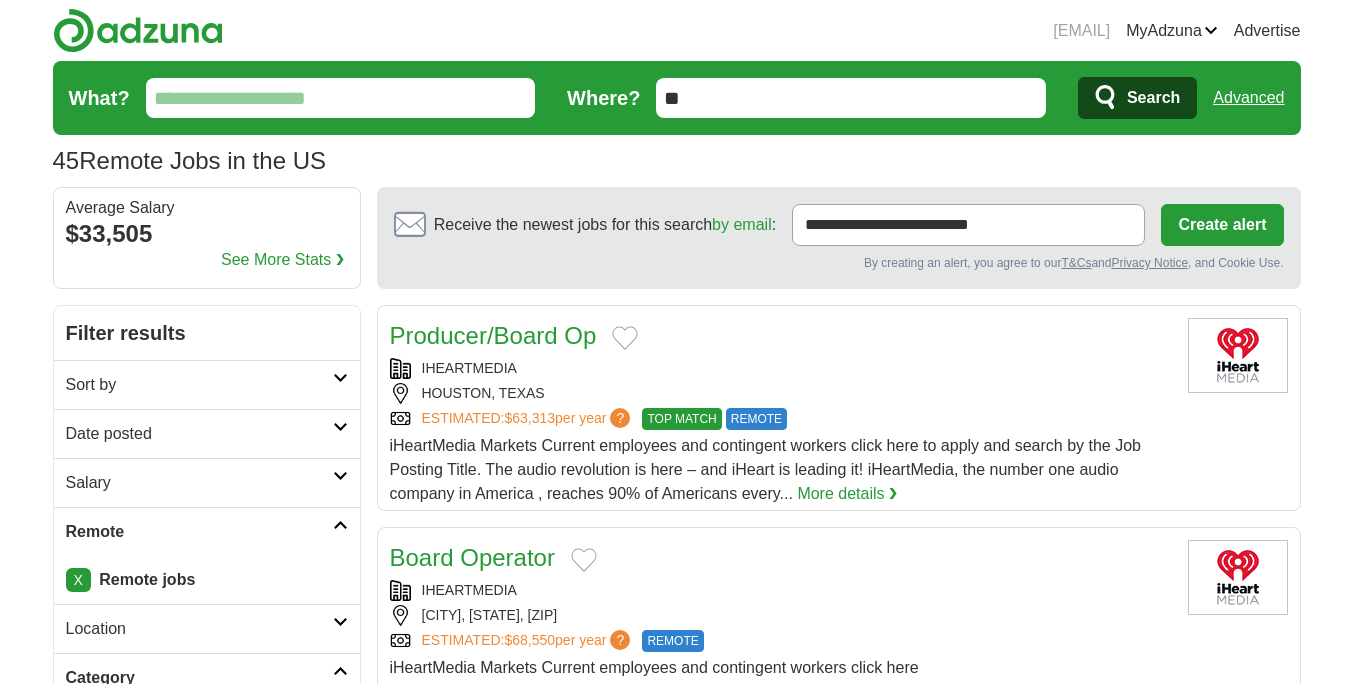scroll, scrollTop: 0, scrollLeft: 0, axis: both 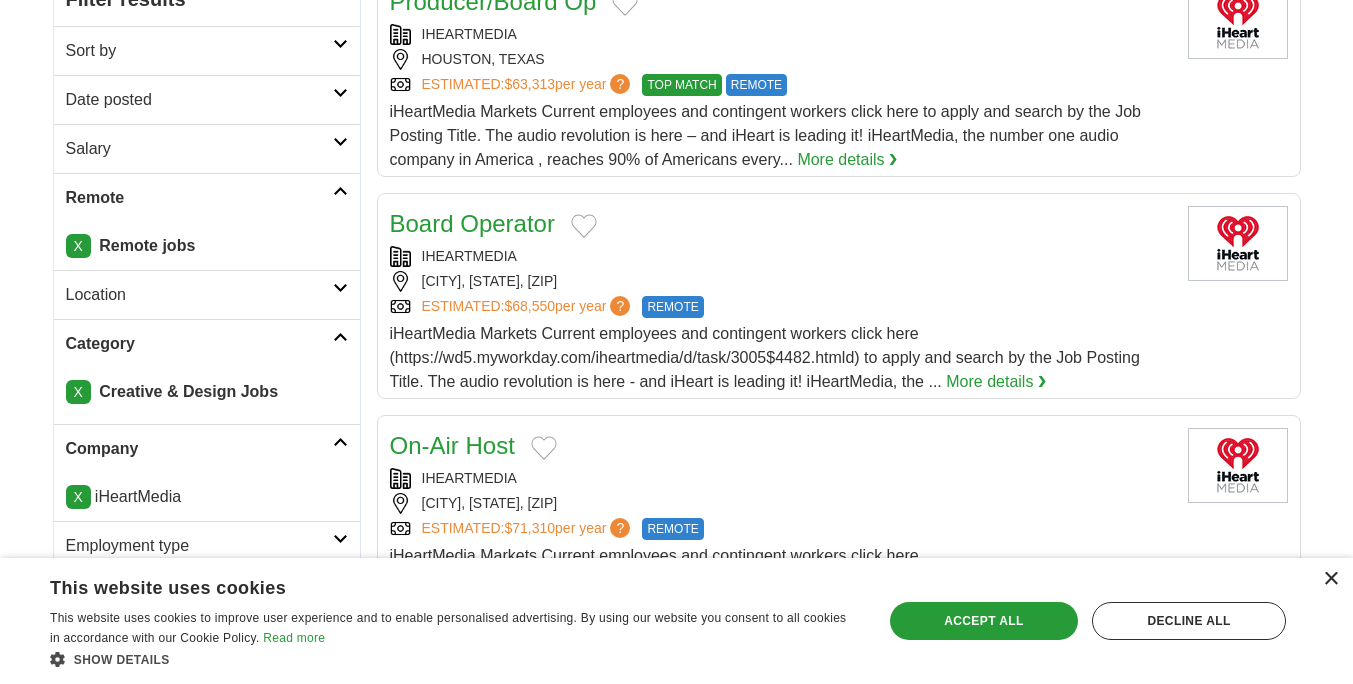 click on "×" at bounding box center [1330, 579] 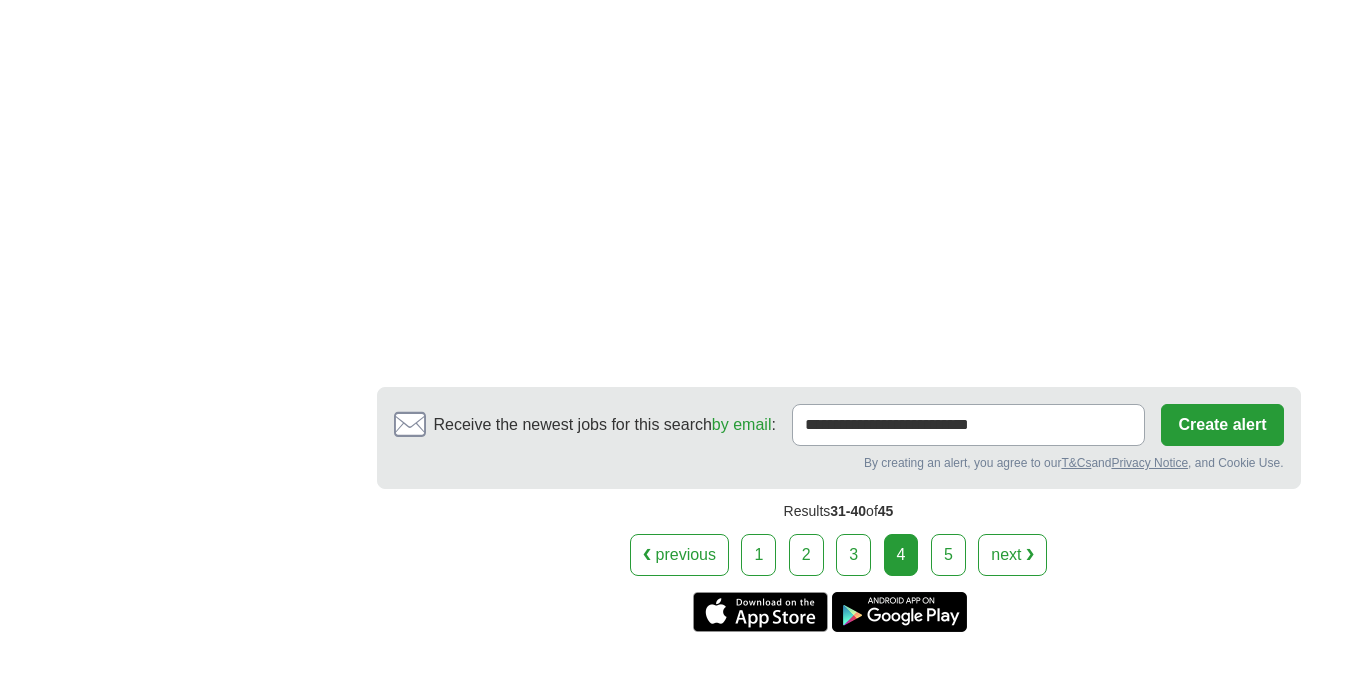 scroll, scrollTop: 3701, scrollLeft: 0, axis: vertical 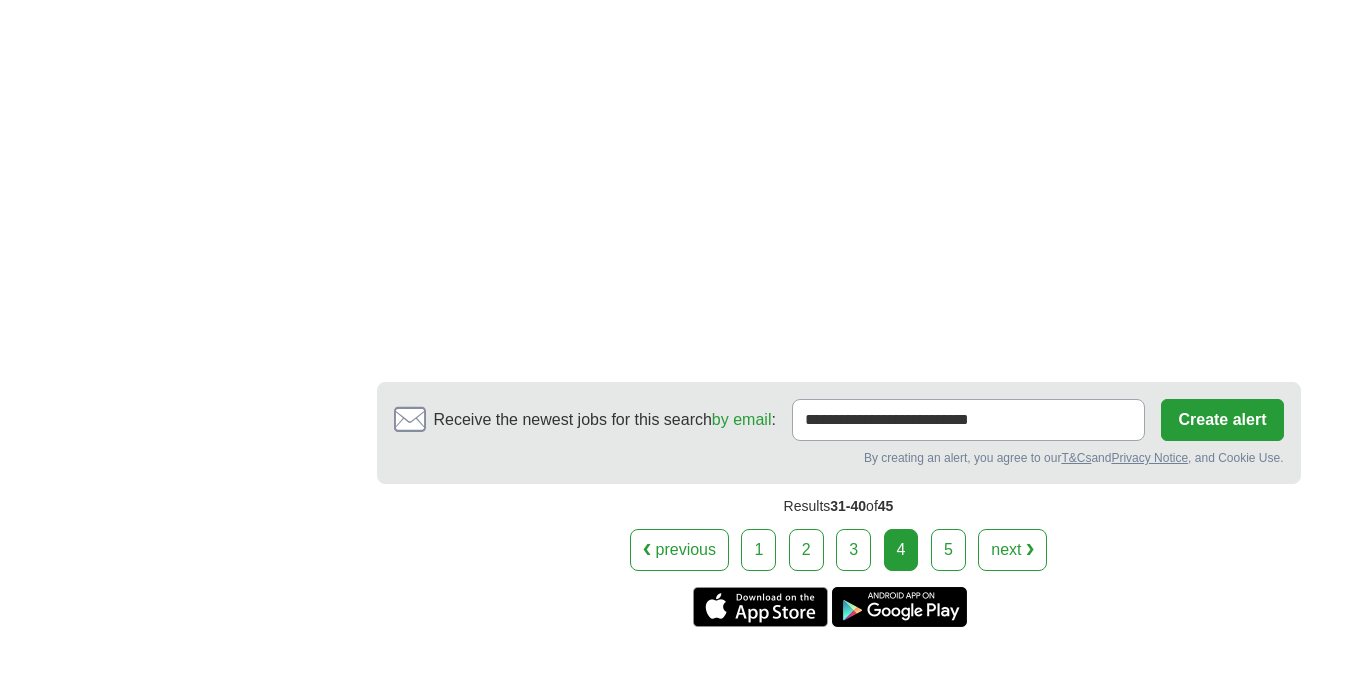 click on "5" at bounding box center [948, 550] 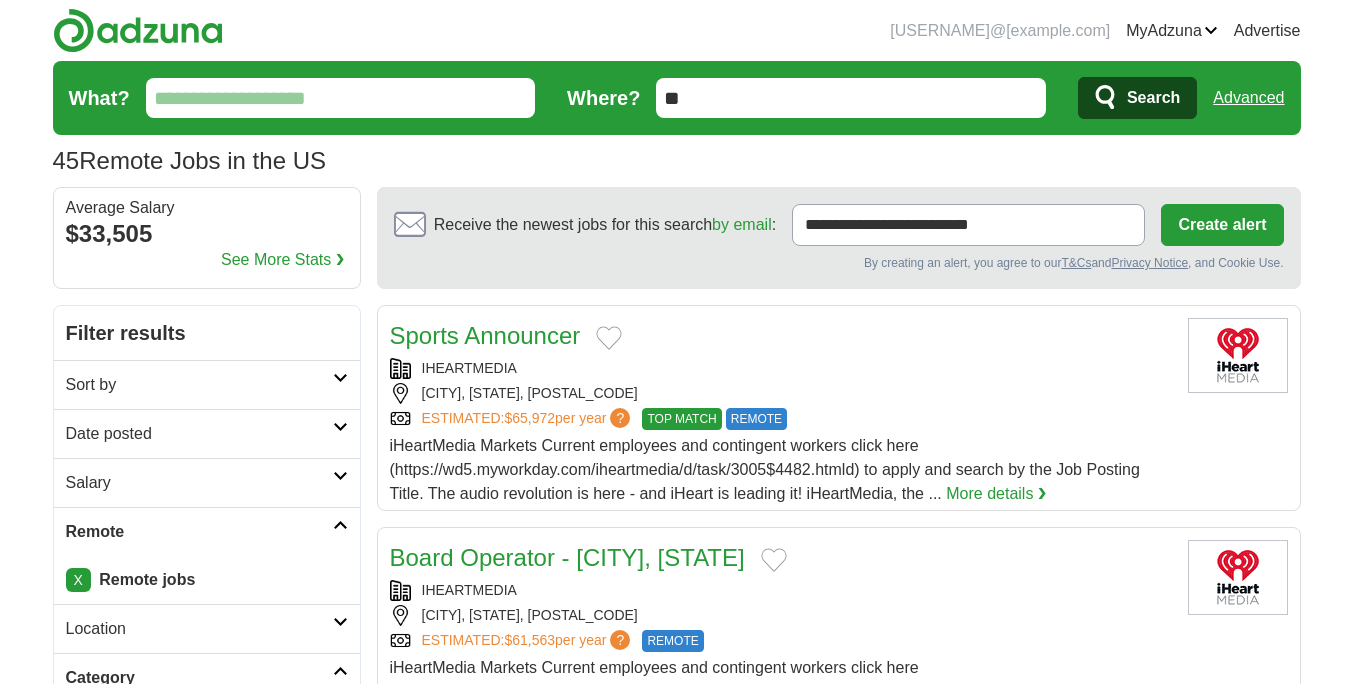 scroll, scrollTop: 0, scrollLeft: 0, axis: both 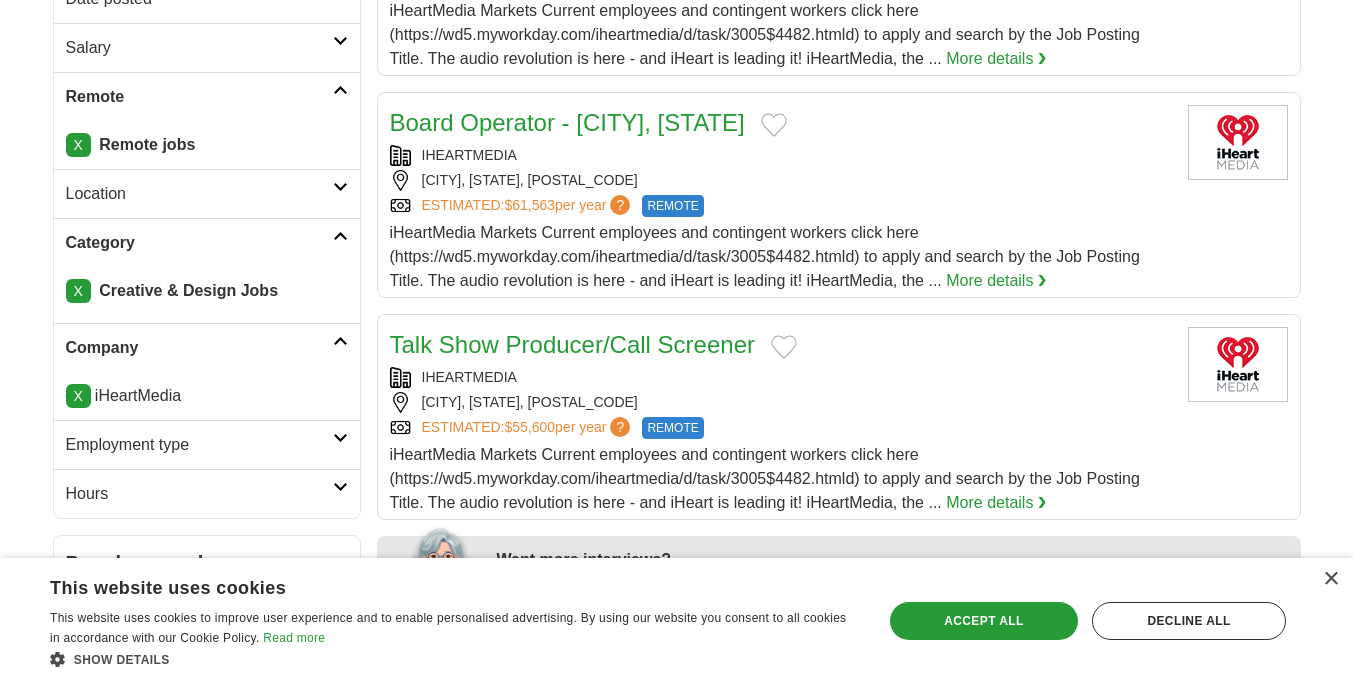 click on "Creative & Design Jobs" at bounding box center (188, 290) 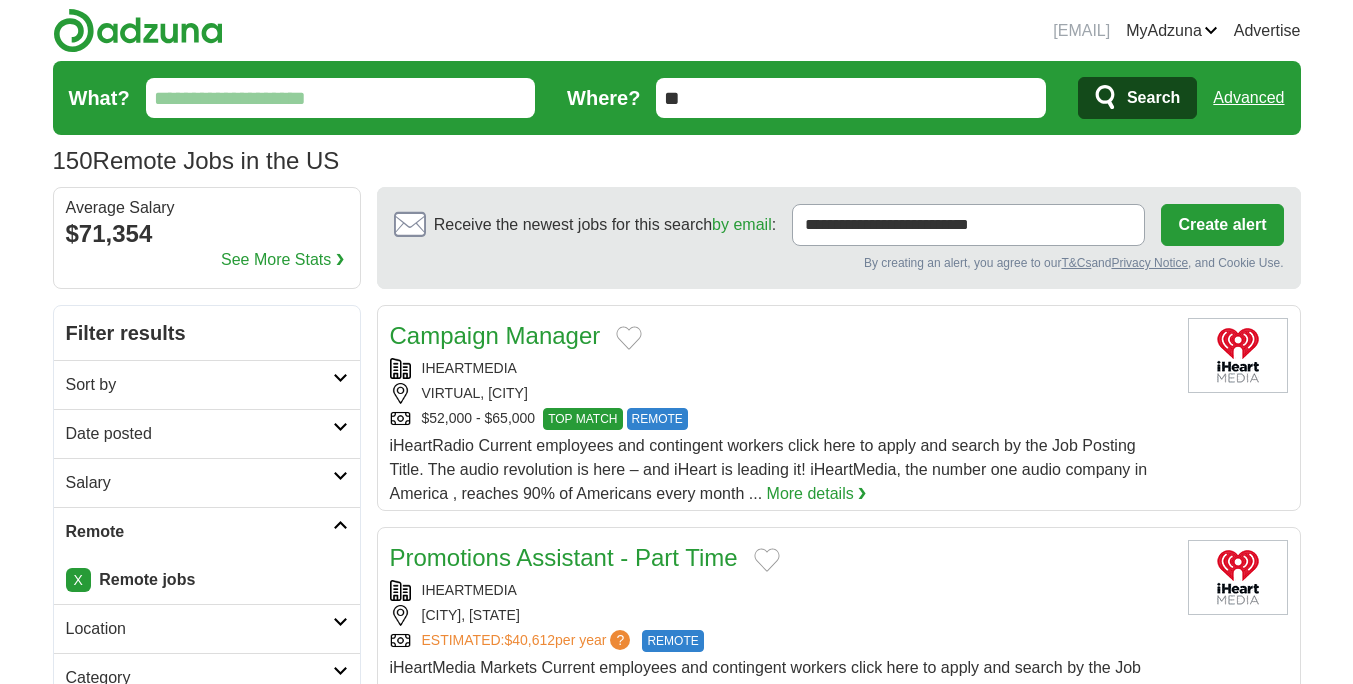 scroll, scrollTop: 0, scrollLeft: 0, axis: both 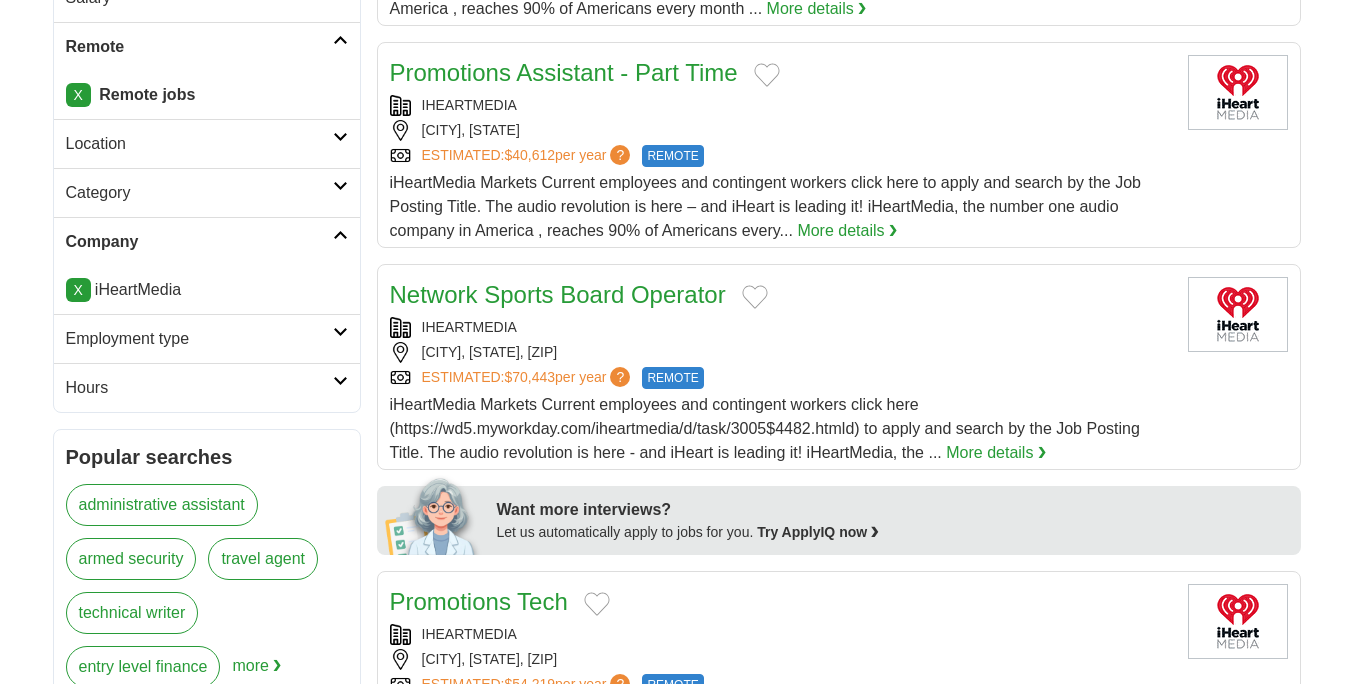 click on "Category" at bounding box center [207, 192] 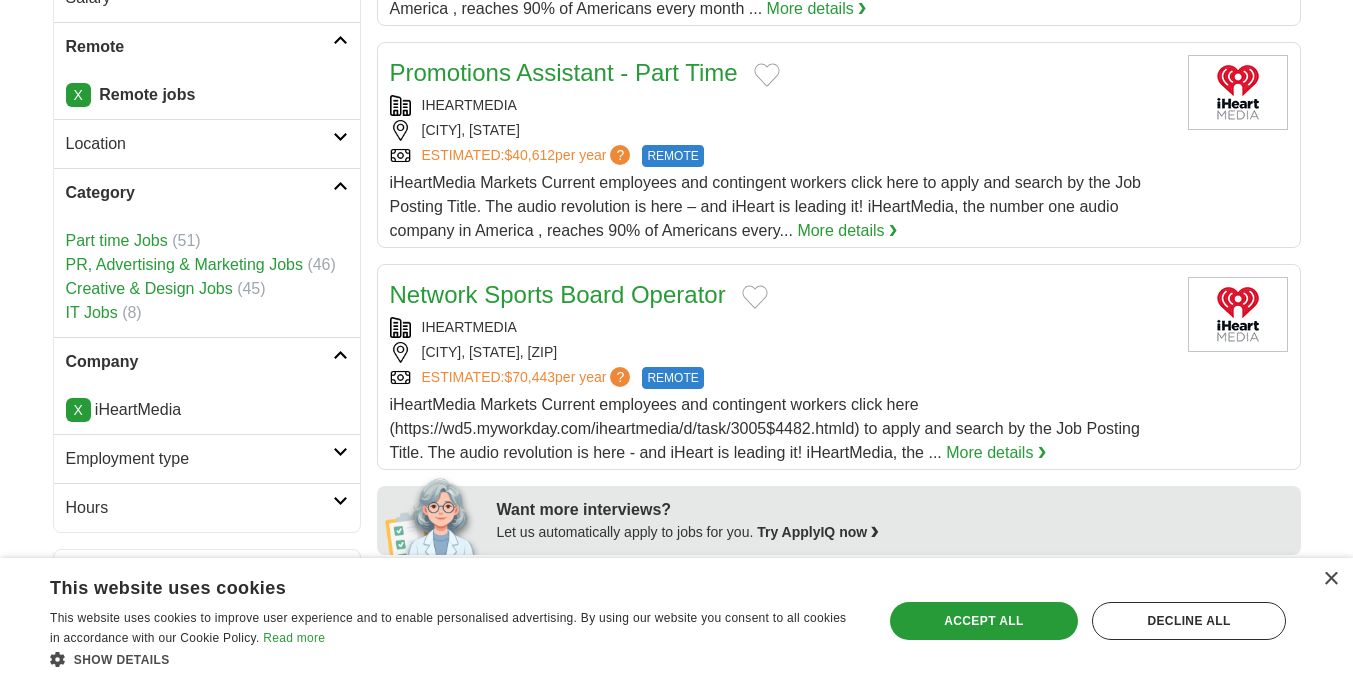 click on "X" at bounding box center (78, 410) 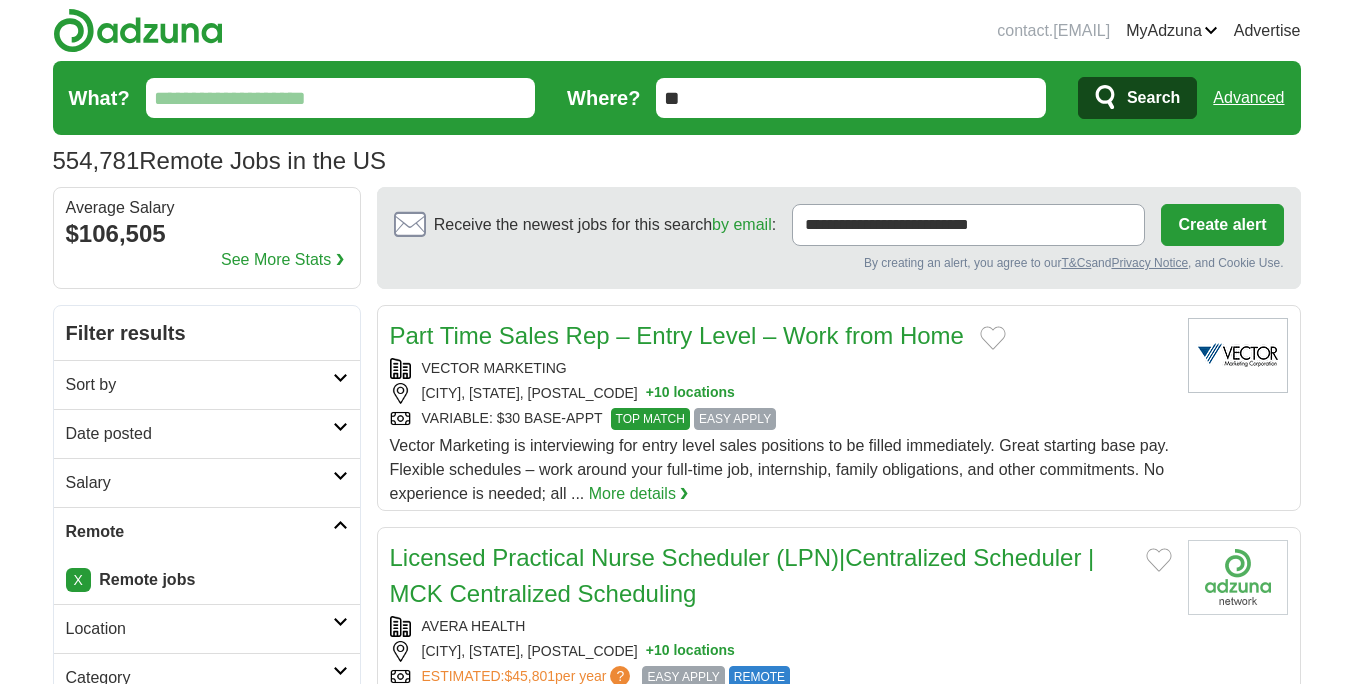 scroll, scrollTop: 0, scrollLeft: 0, axis: both 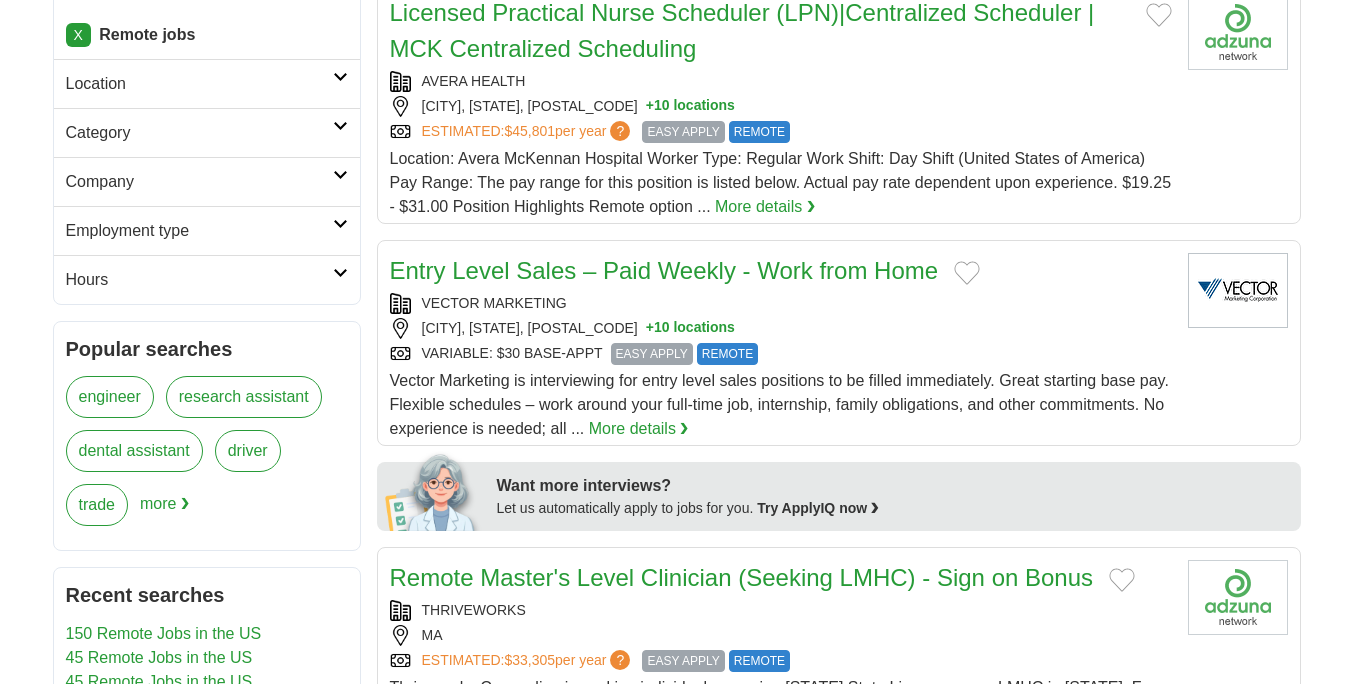 click on "Company" at bounding box center [207, 181] 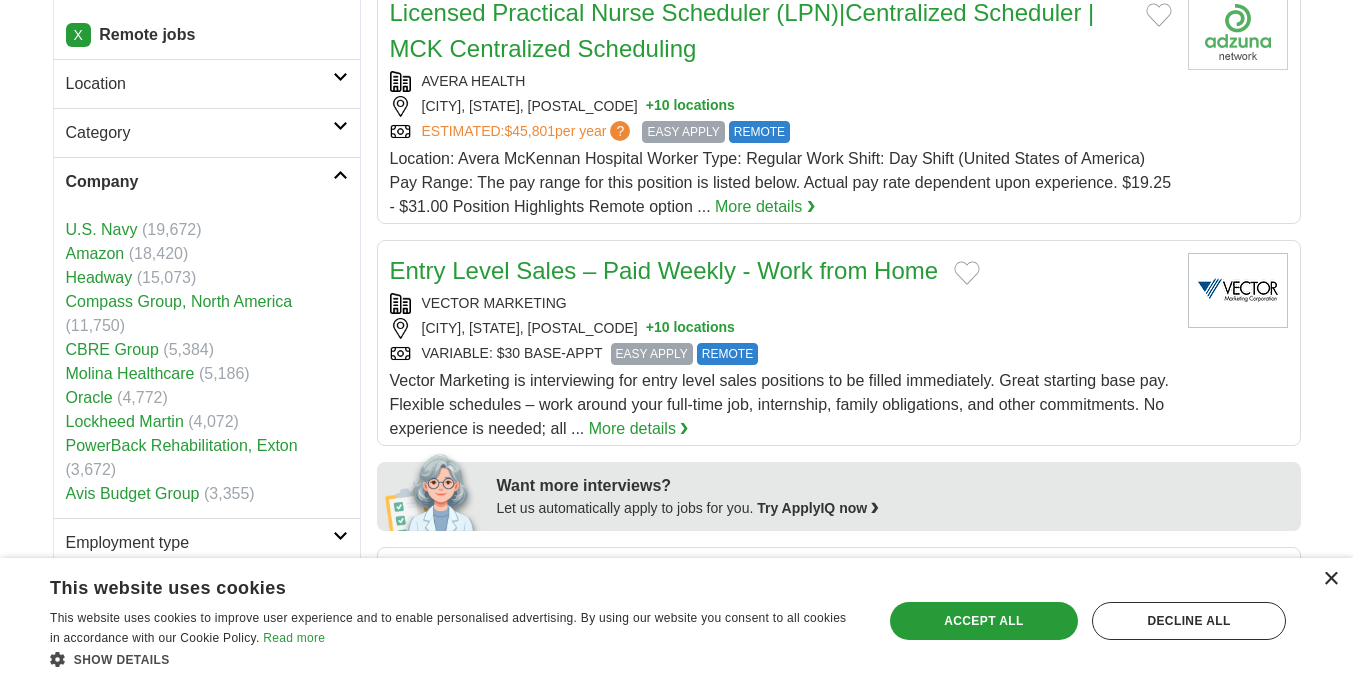 click on "×" at bounding box center [1330, 579] 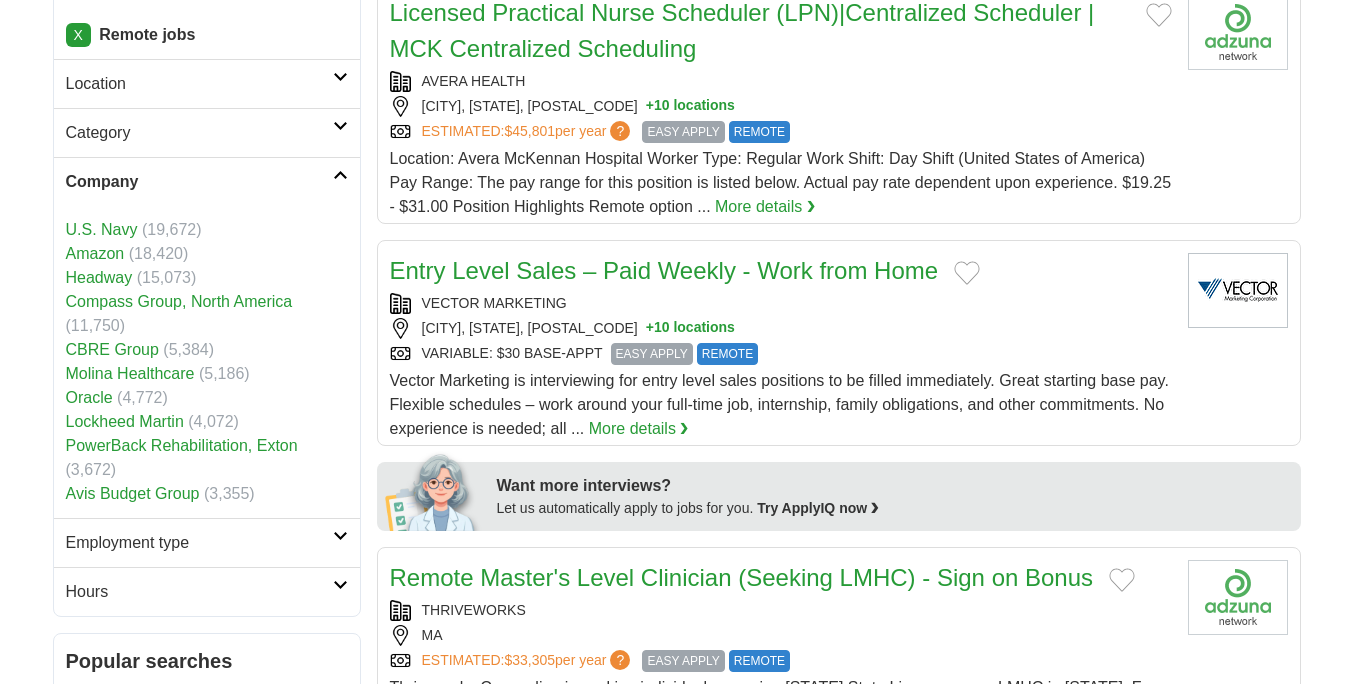 click on "Amazon" at bounding box center [95, 253] 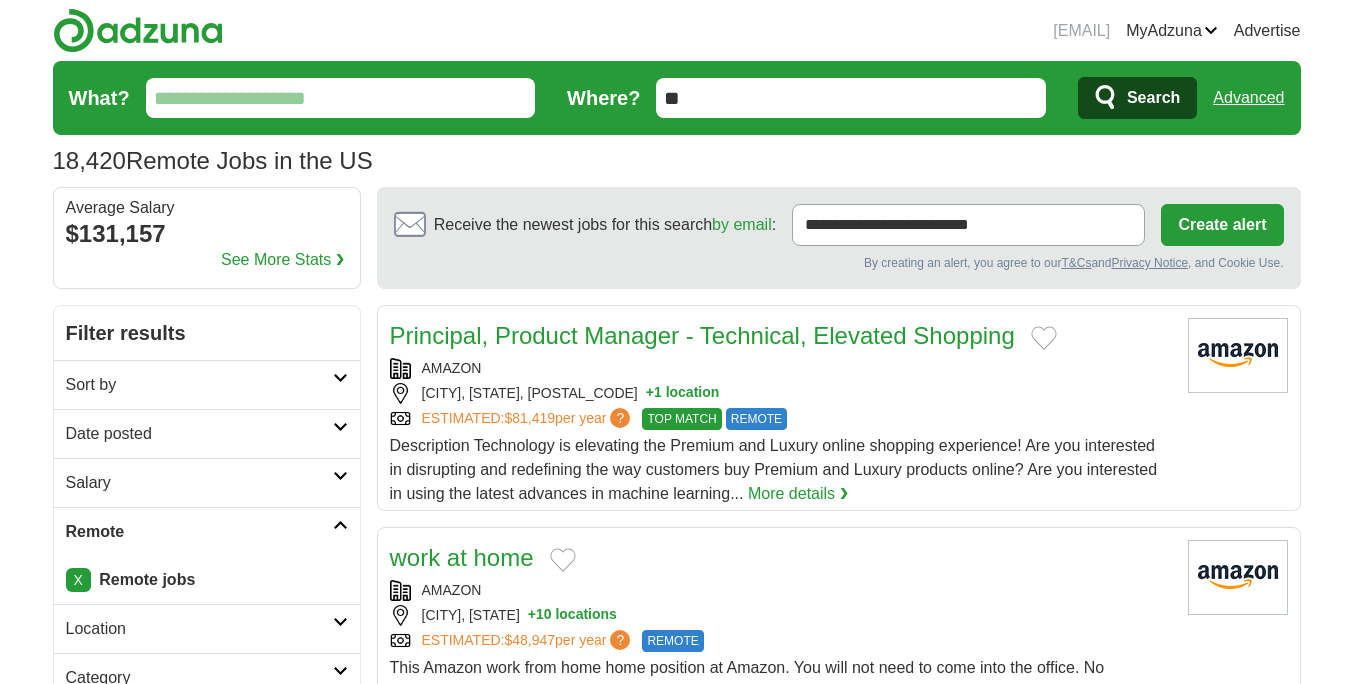 scroll, scrollTop: 0, scrollLeft: 0, axis: both 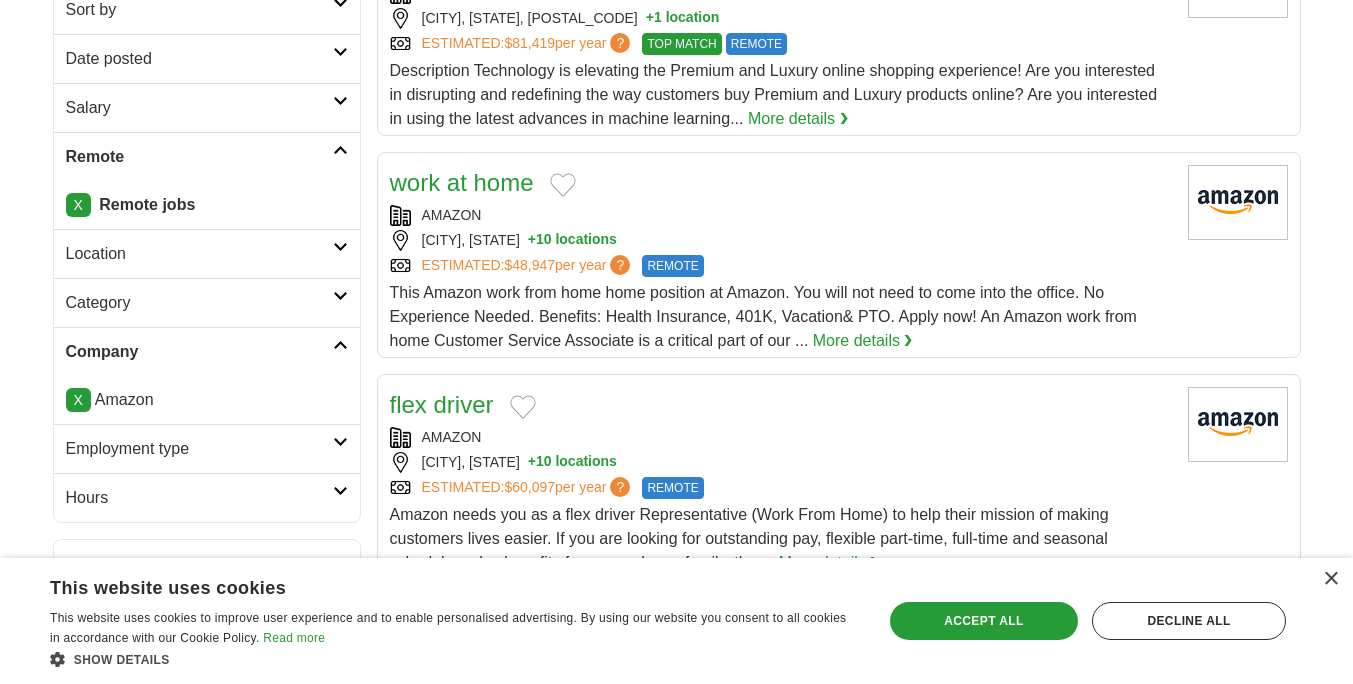 click on "This Amazon work from home home position at Amazon. You will not need to come into the office. No Experience Needed. Benefits: Health Insurance, 401K, Vacation& PTO. Apply now! An Amazon work from home Customer Service Associate is a critical part of our ..." at bounding box center [763, 316] 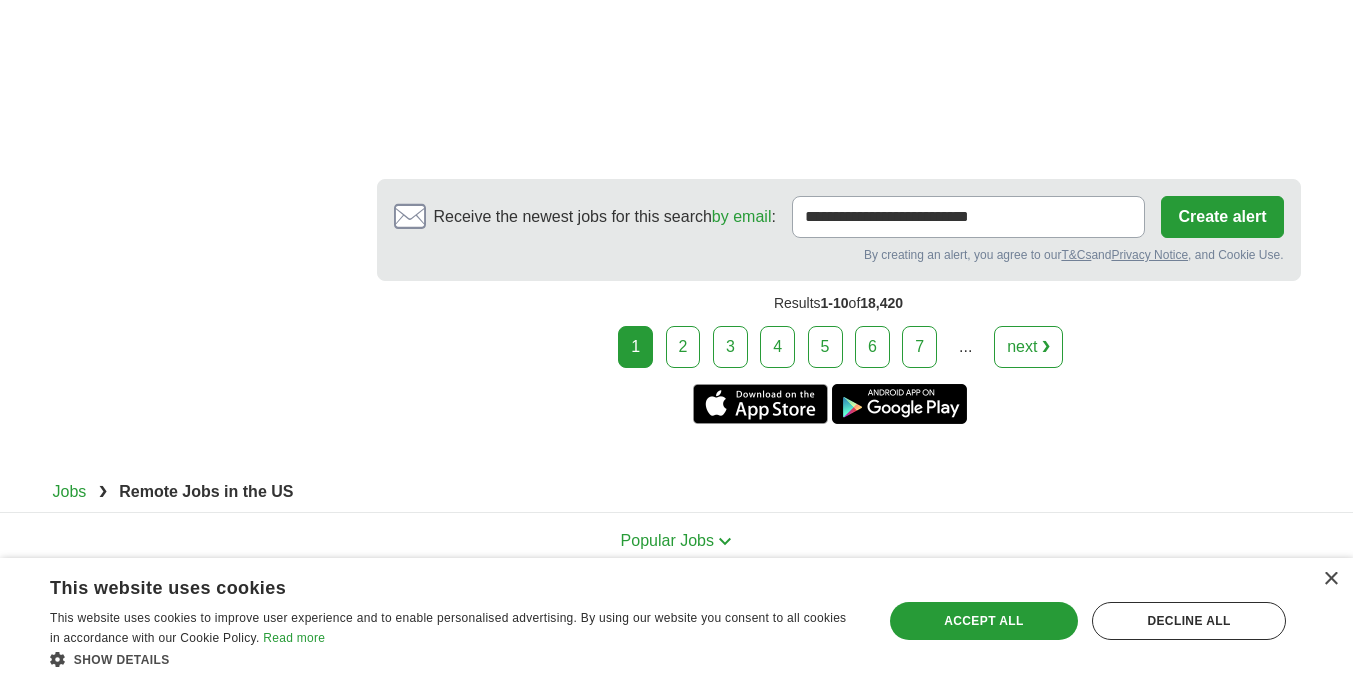 scroll, scrollTop: 3753, scrollLeft: 0, axis: vertical 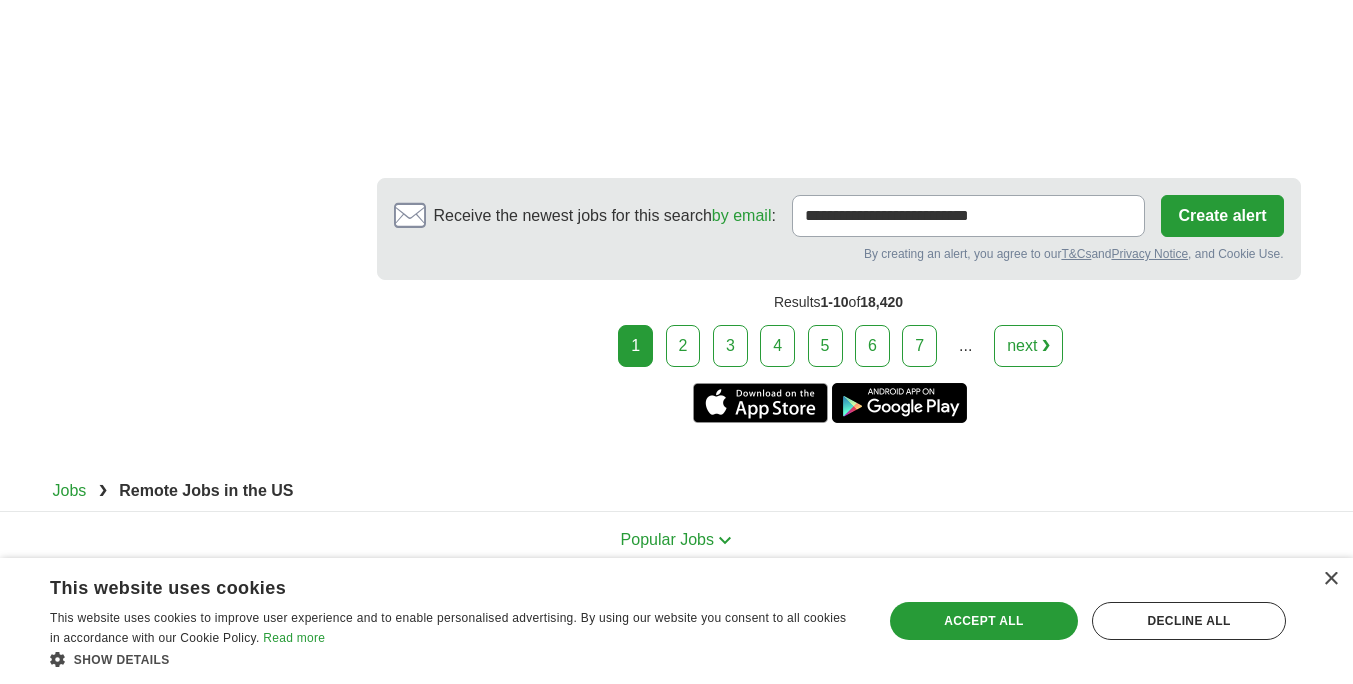 click on "1
2
3
4
5
6
7
...                     next ❯" at bounding box center (839, 346) 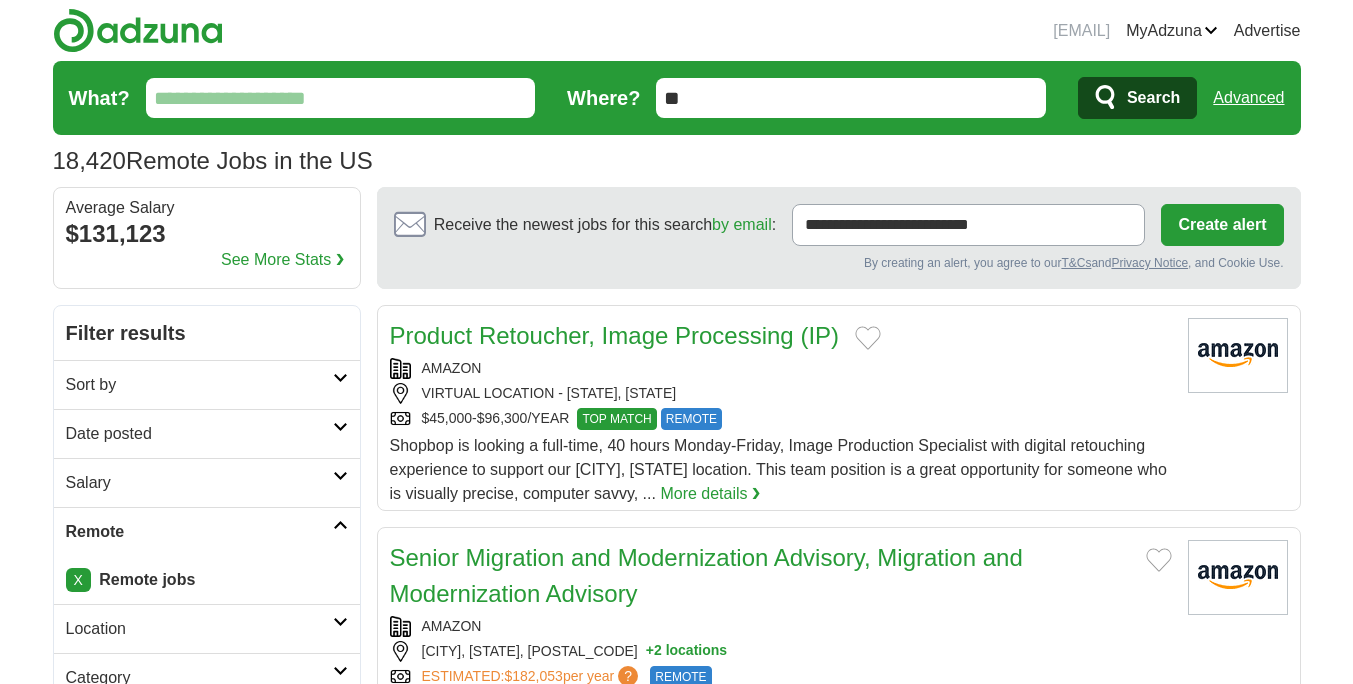 scroll, scrollTop: 0, scrollLeft: 0, axis: both 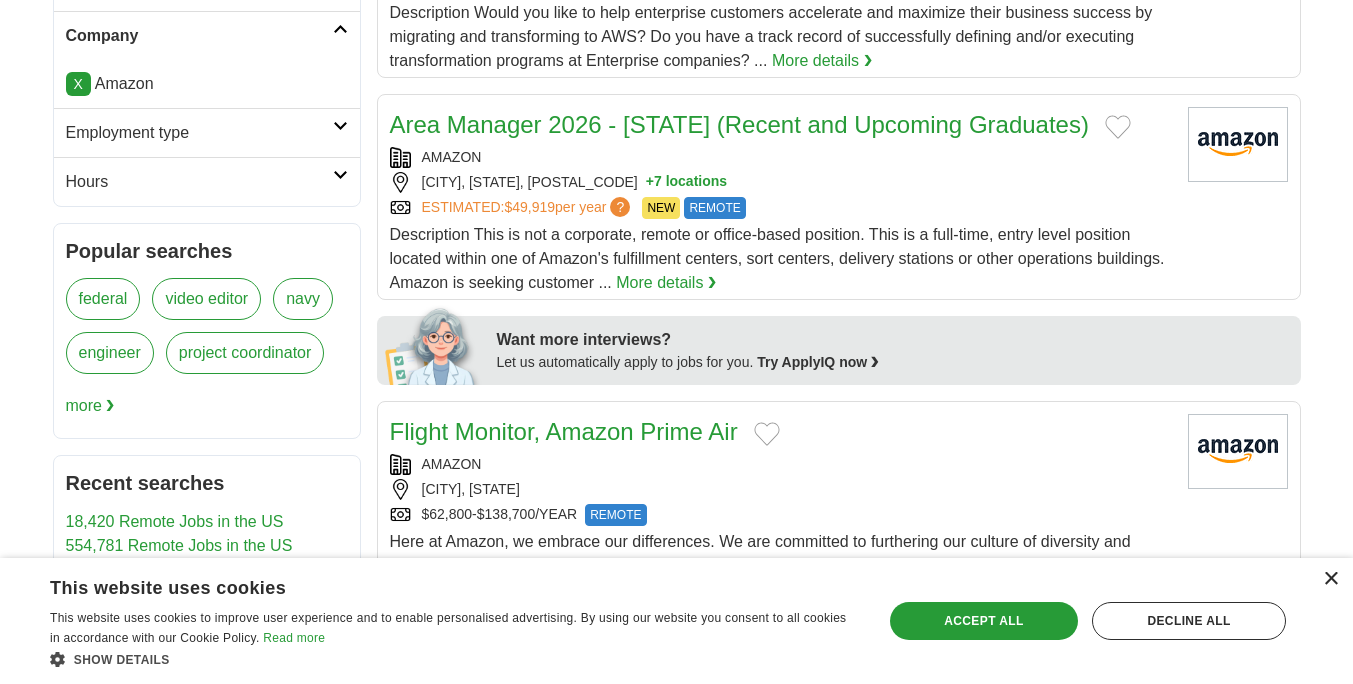 click on "×" at bounding box center (1330, 579) 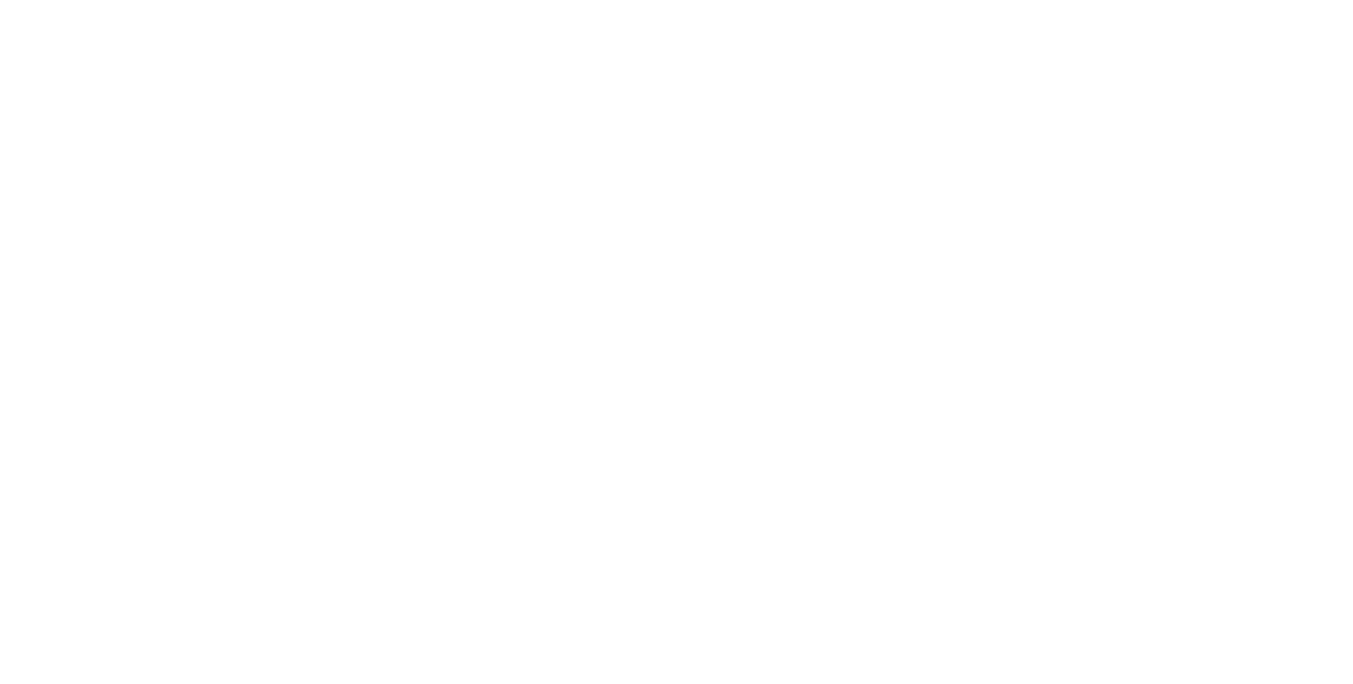 scroll, scrollTop: 2937, scrollLeft: 0, axis: vertical 